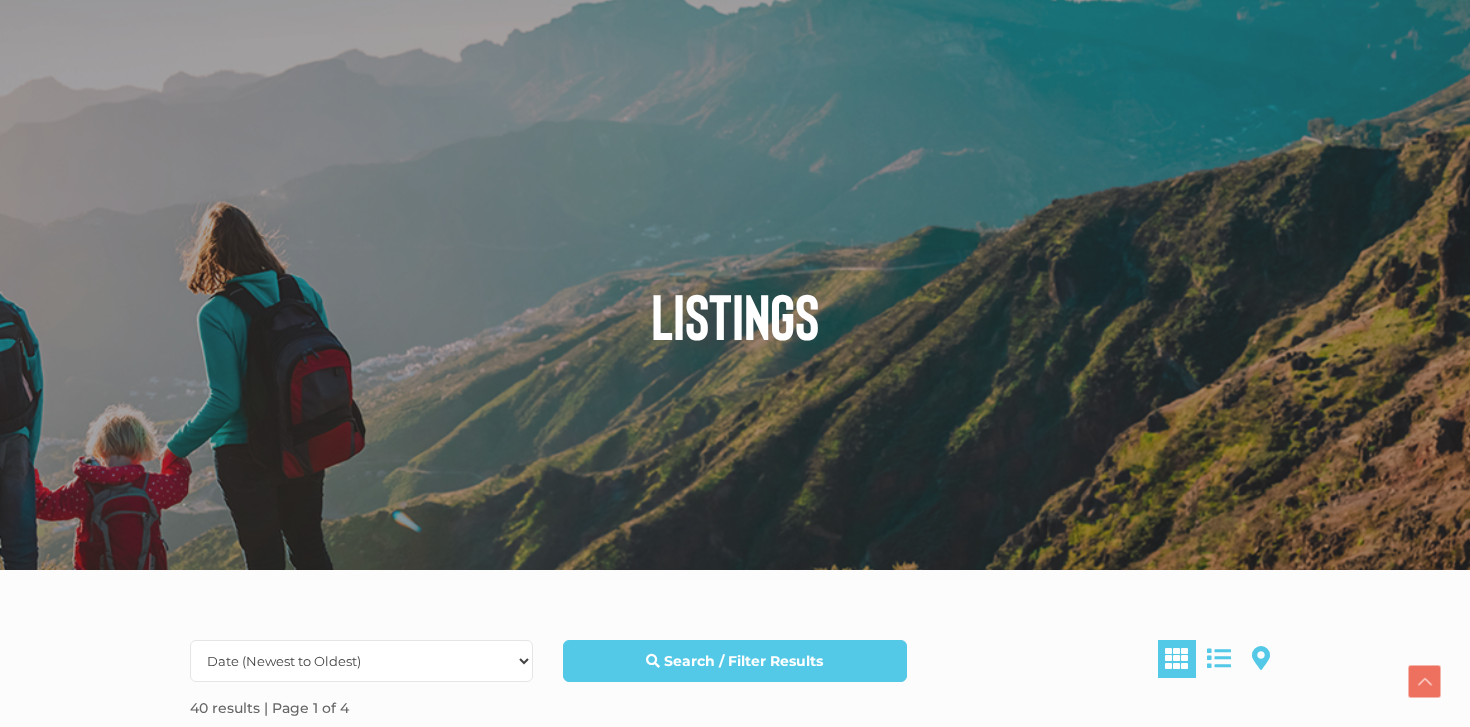 scroll, scrollTop: 550, scrollLeft: 0, axis: vertical 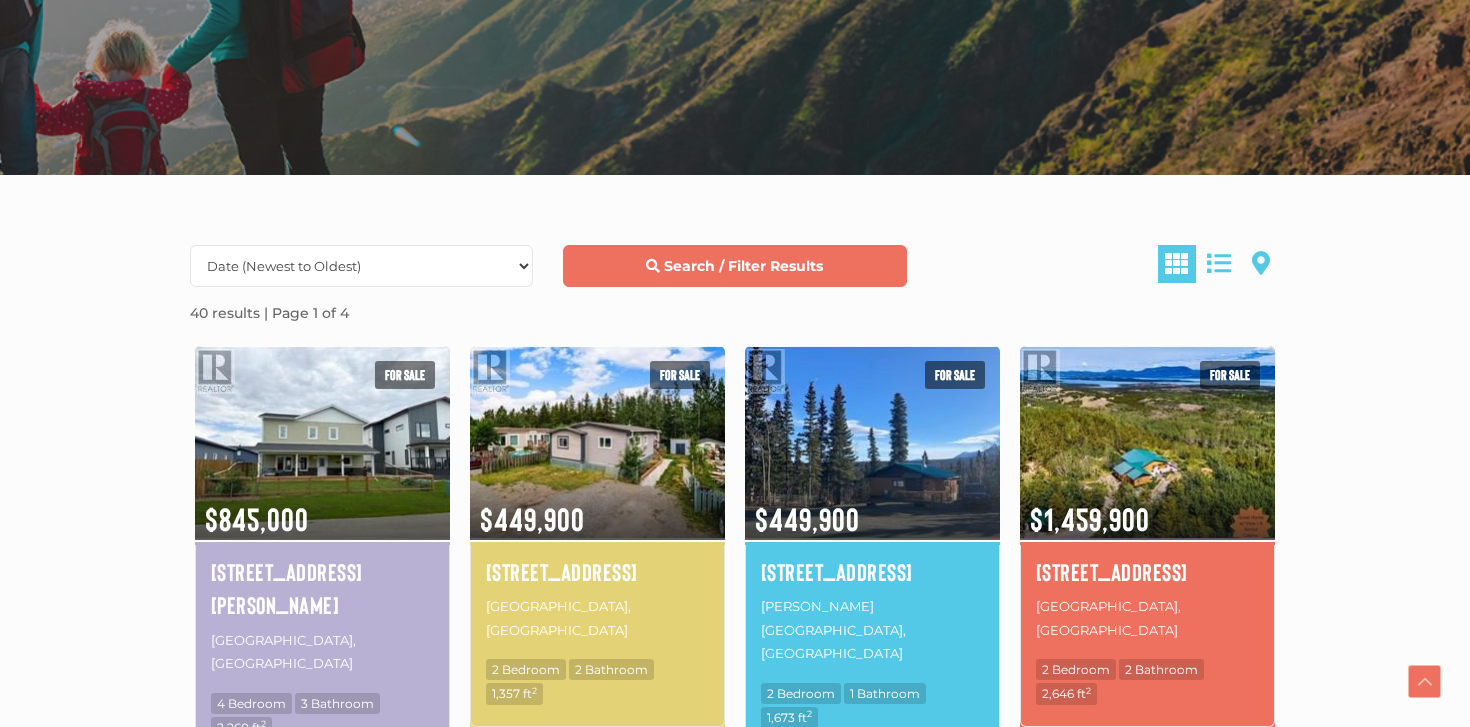 click on "Search / Filter Results" at bounding box center [734, 266] 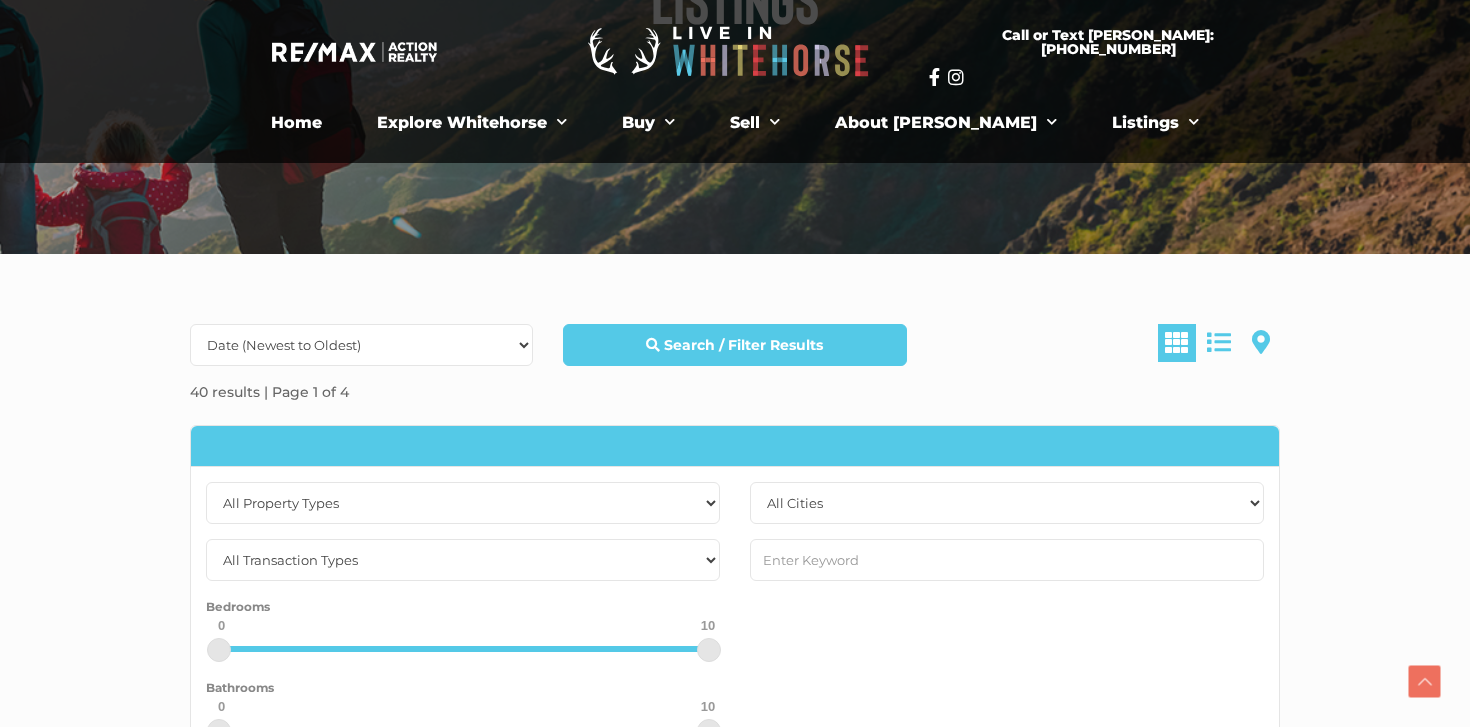 scroll, scrollTop: 346, scrollLeft: 0, axis: vertical 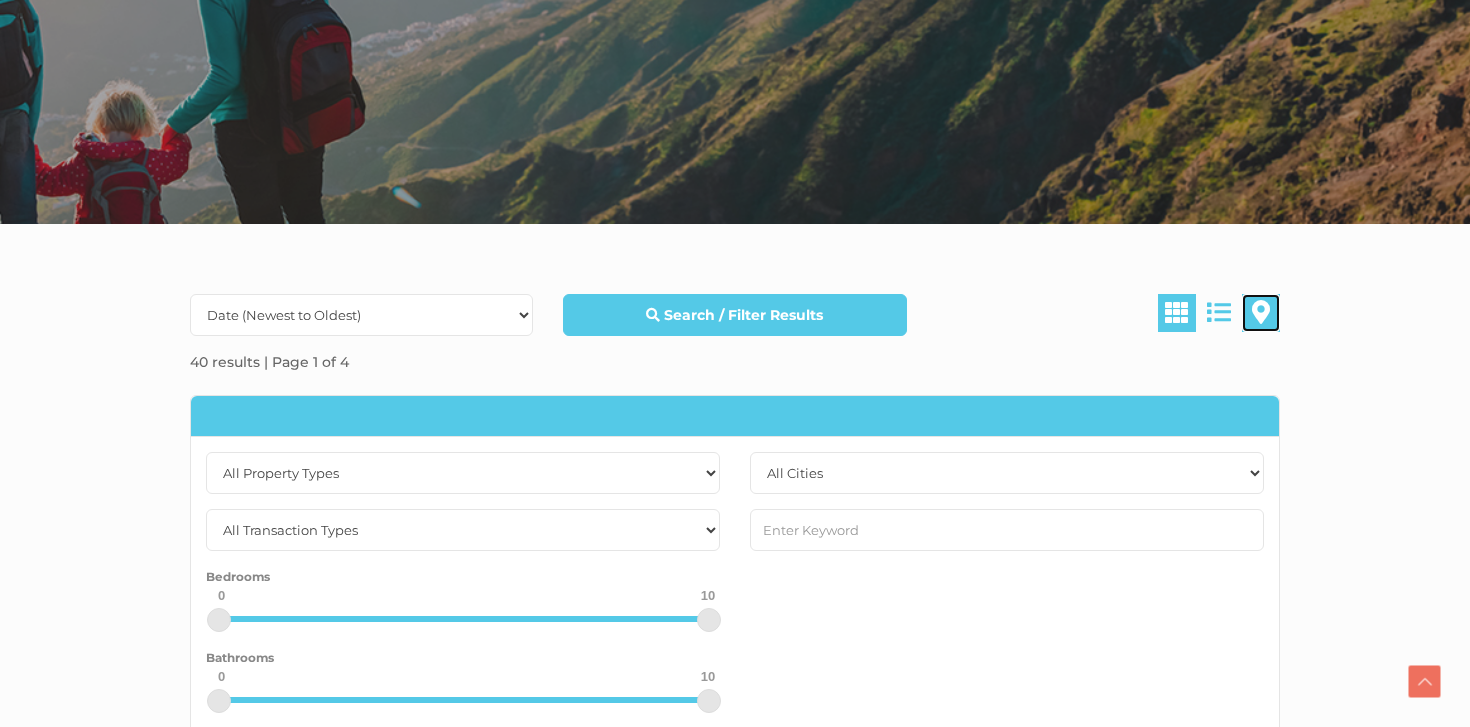 click at bounding box center (1261, 312) 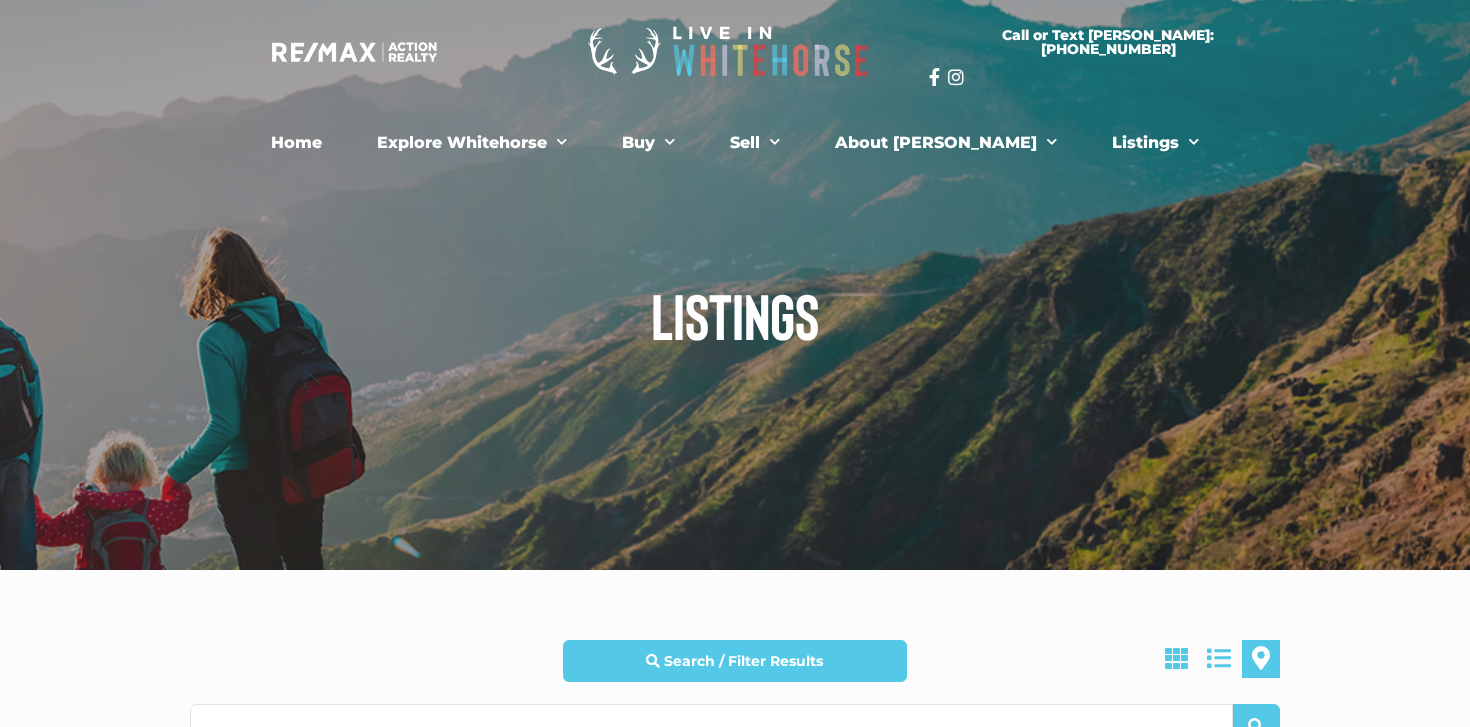 scroll, scrollTop: 0, scrollLeft: 0, axis: both 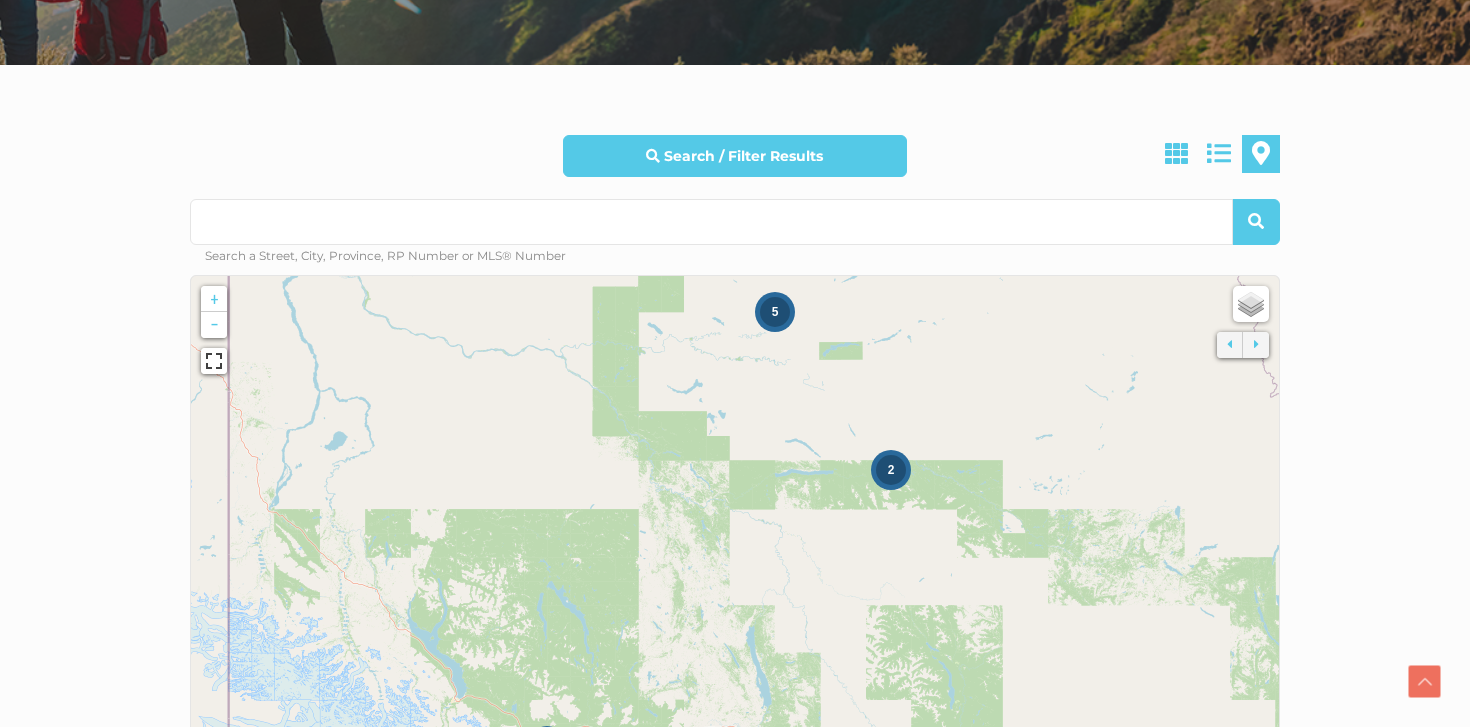 click on "2" at bounding box center [891, 470] 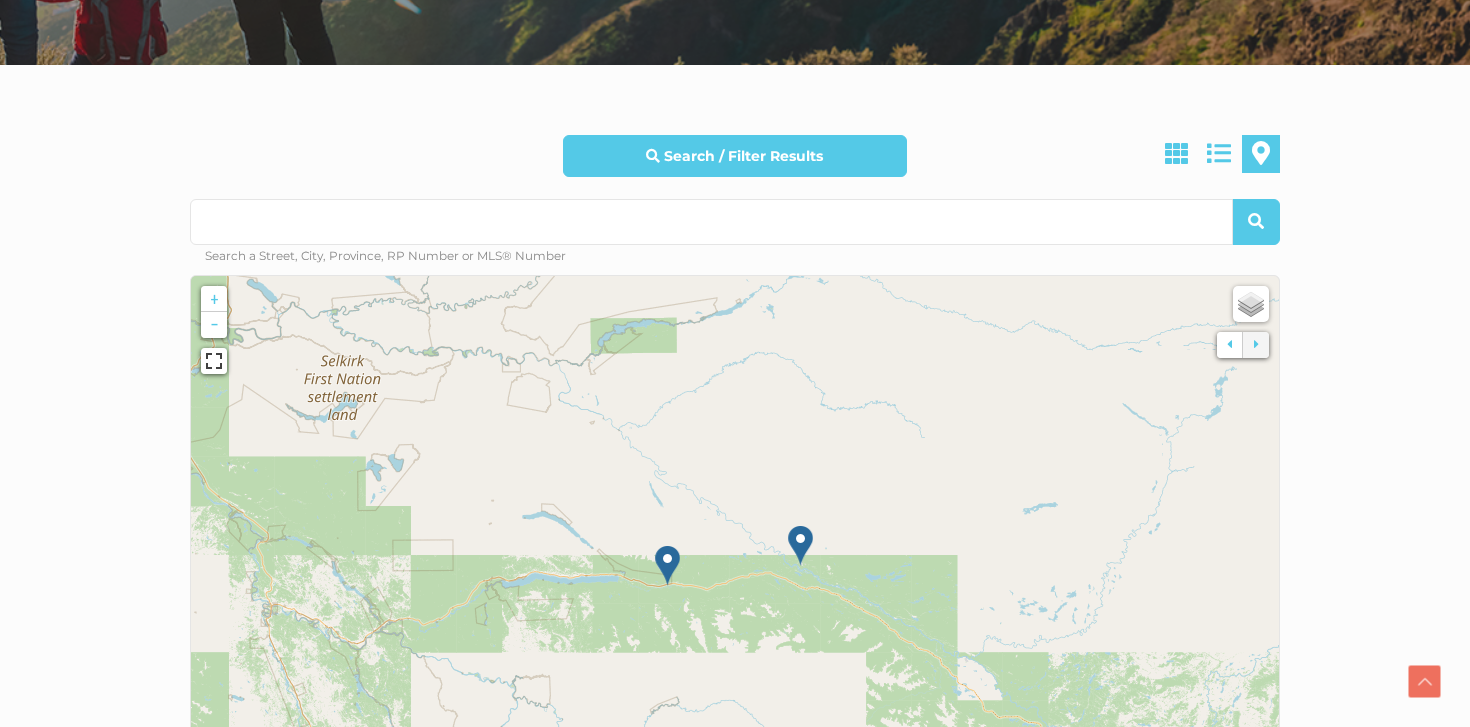click at bounding box center (667, 565) 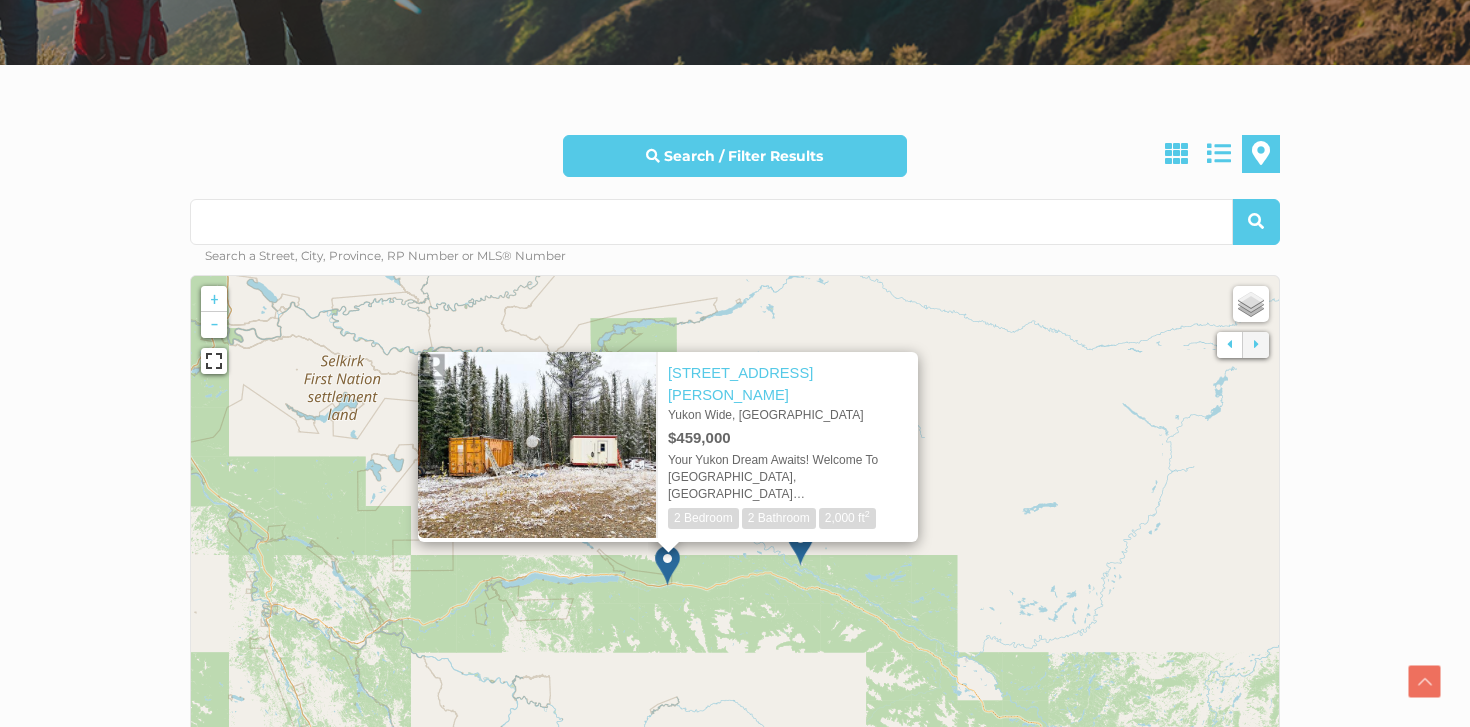 click 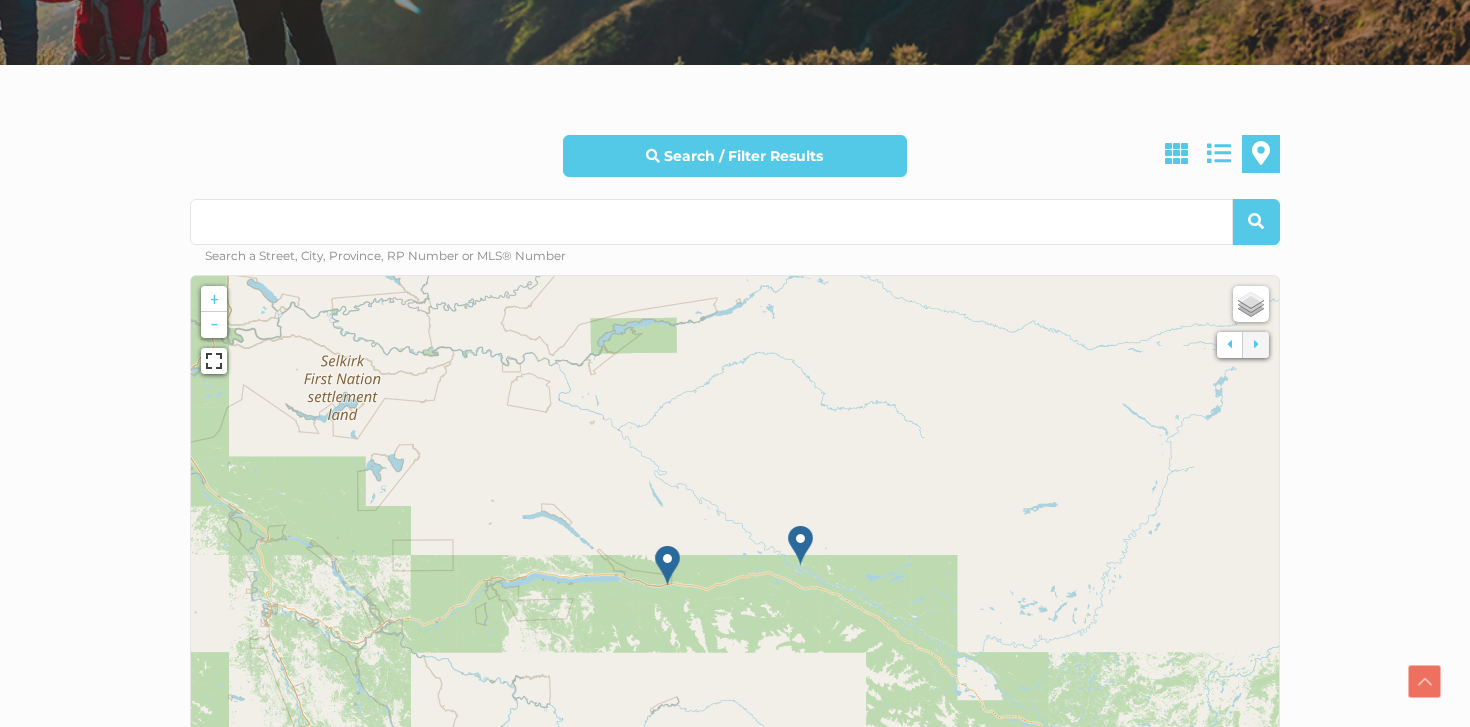 click at bounding box center (800, 545) 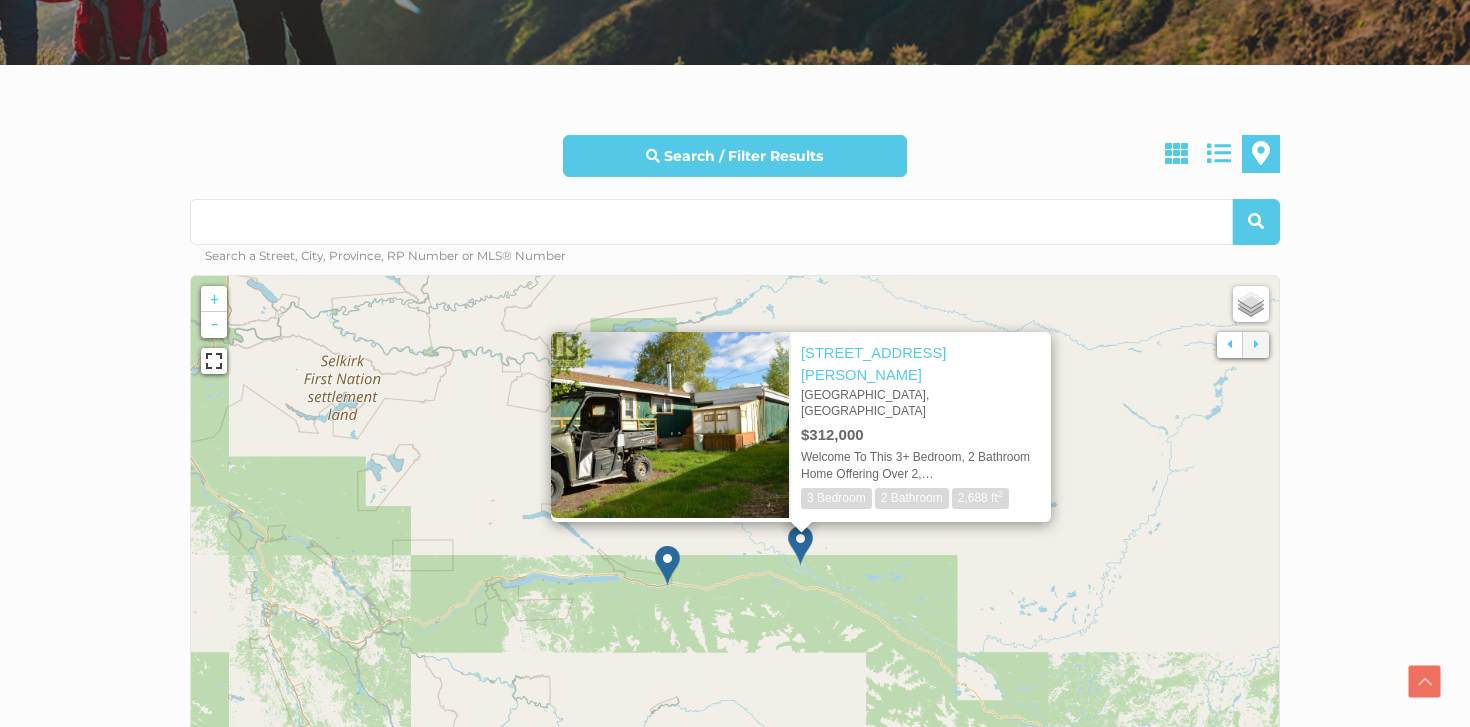 click 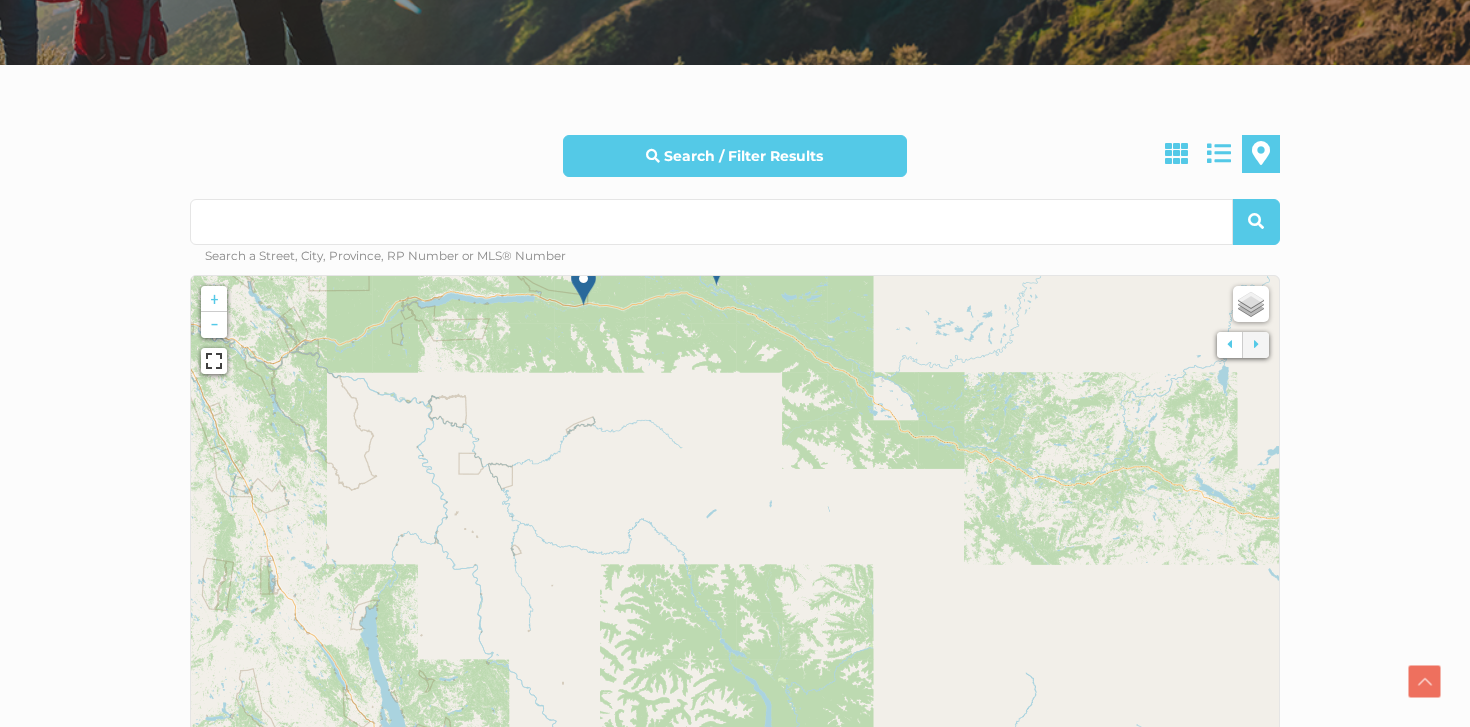 drag, startPoint x: 695, startPoint y: 658, endPoint x: 592, endPoint y: 370, distance: 305.86435 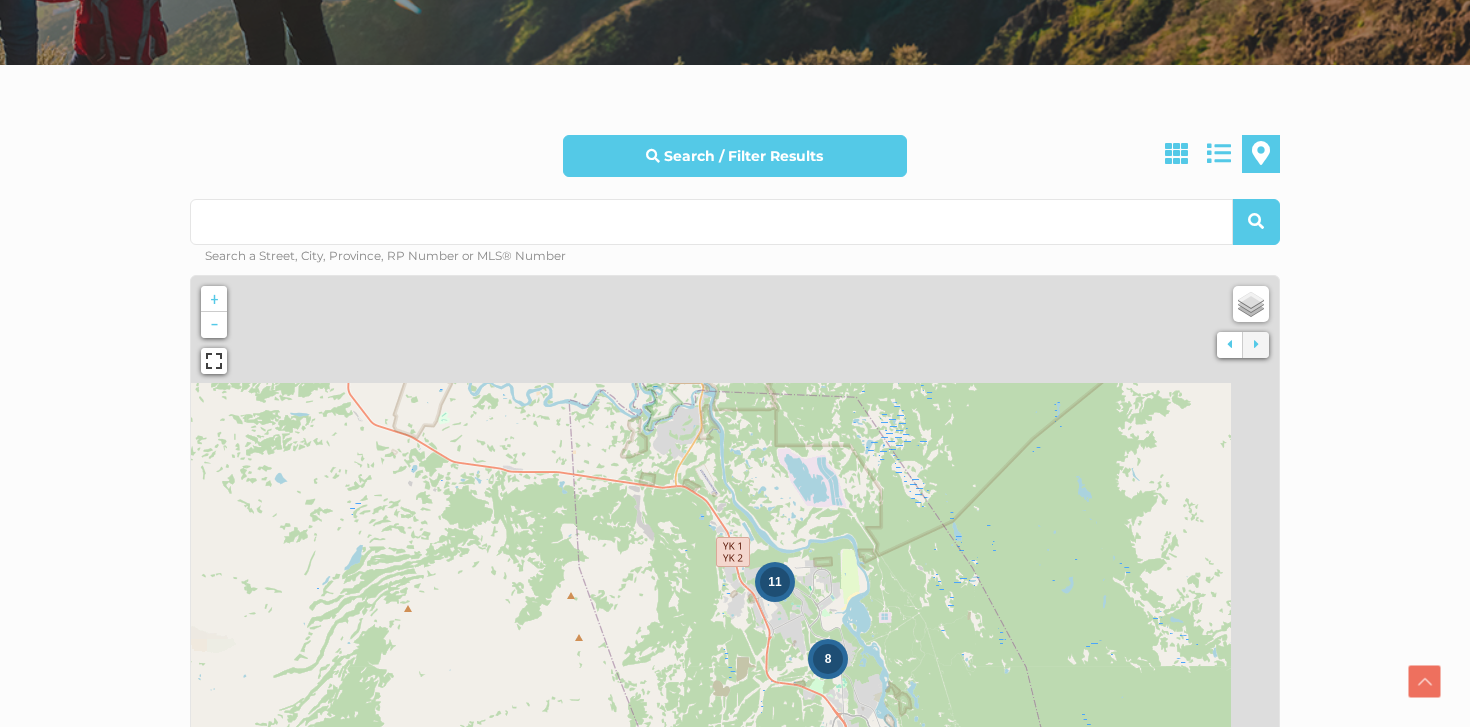 drag, startPoint x: 969, startPoint y: 333, endPoint x: 819, endPoint y: 539, distance: 254.82542 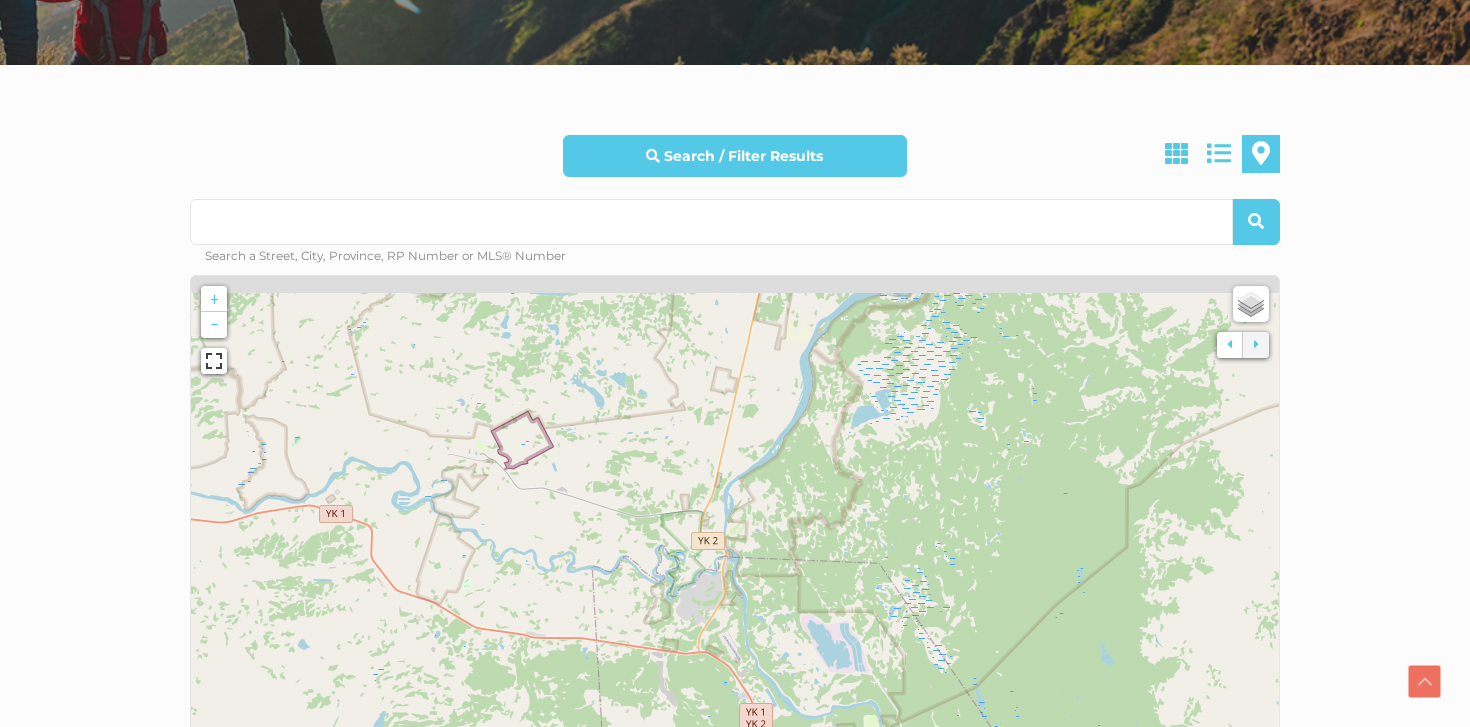 drag, startPoint x: 519, startPoint y: 439, endPoint x: 558, endPoint y: 615, distance: 180.26924 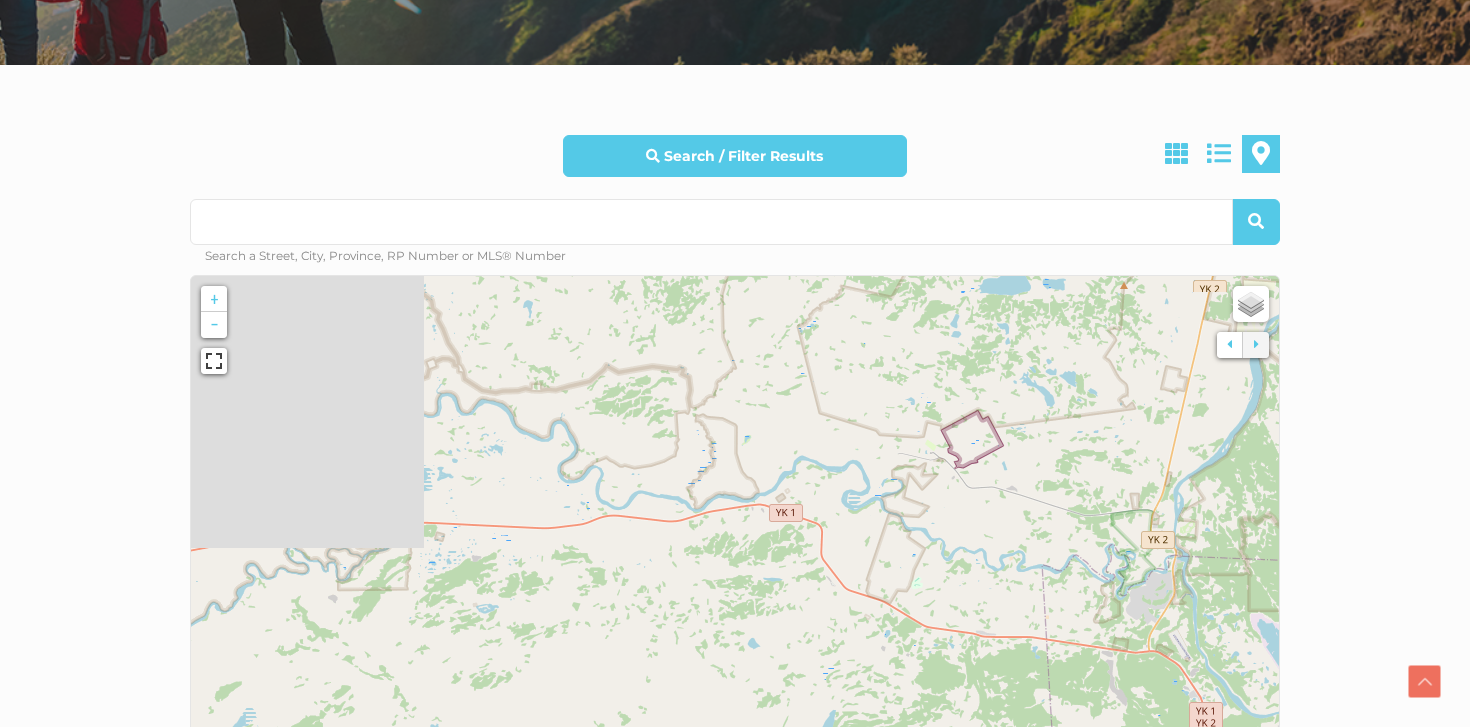 drag, startPoint x: 417, startPoint y: 498, endPoint x: 854, endPoint y: 474, distance: 437.65854 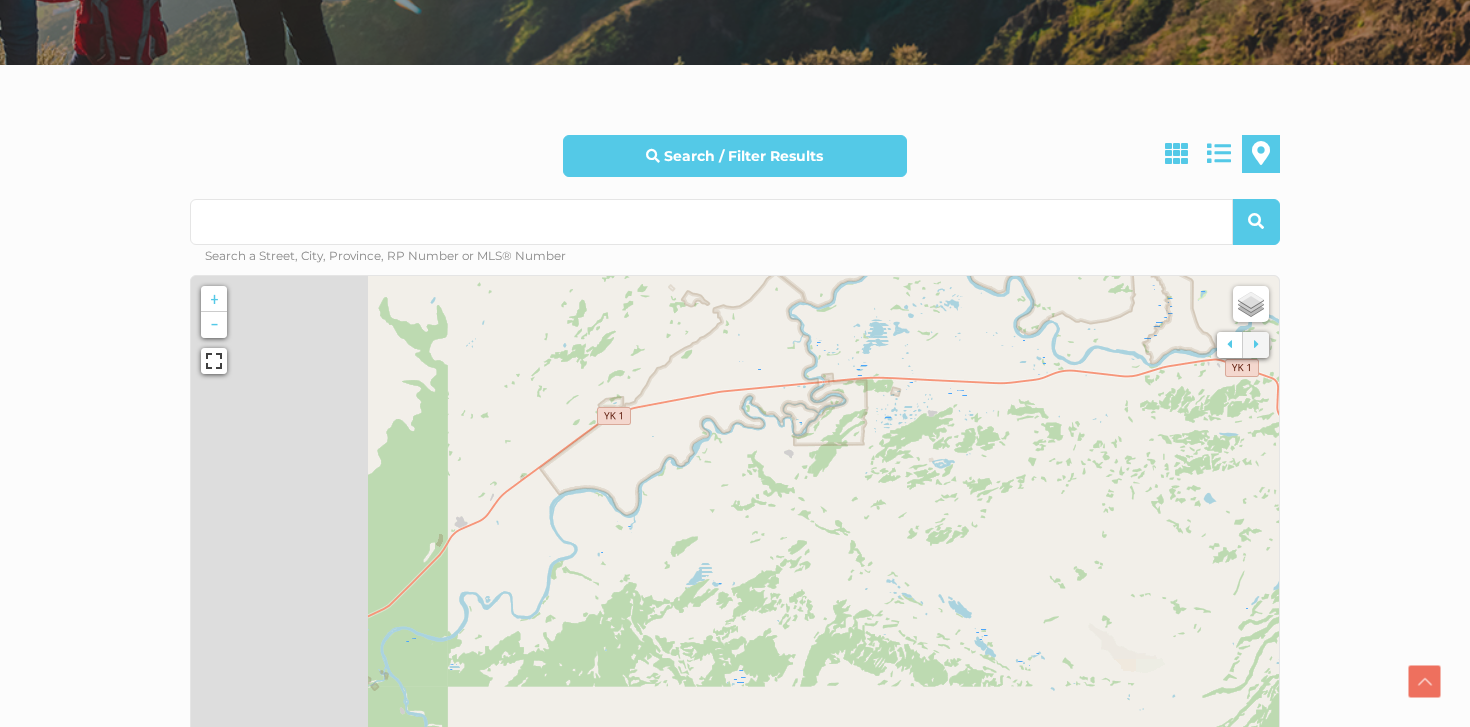 drag, startPoint x: 552, startPoint y: 559, endPoint x: 1110, endPoint y: 362, distance: 591.75415 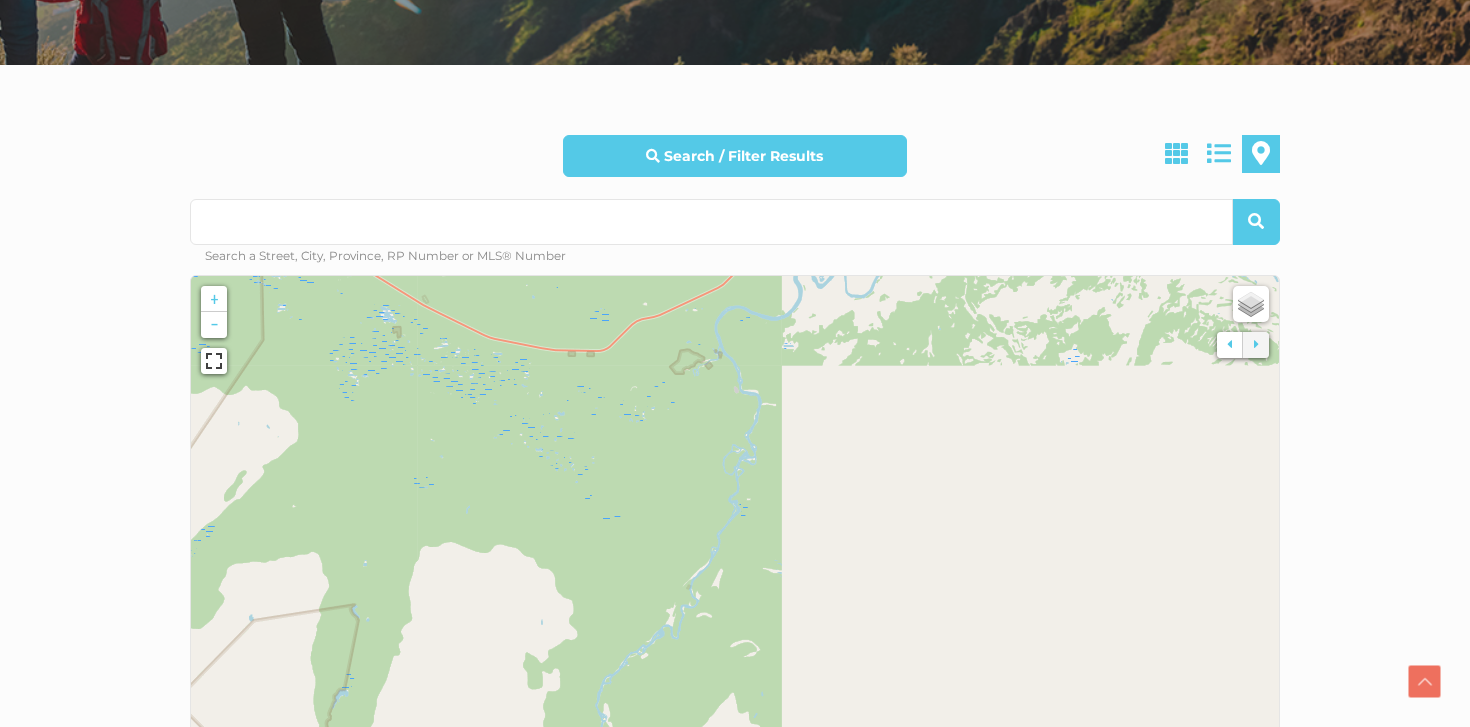 drag, startPoint x: 706, startPoint y: 572, endPoint x: 914, endPoint y: 283, distance: 356.06882 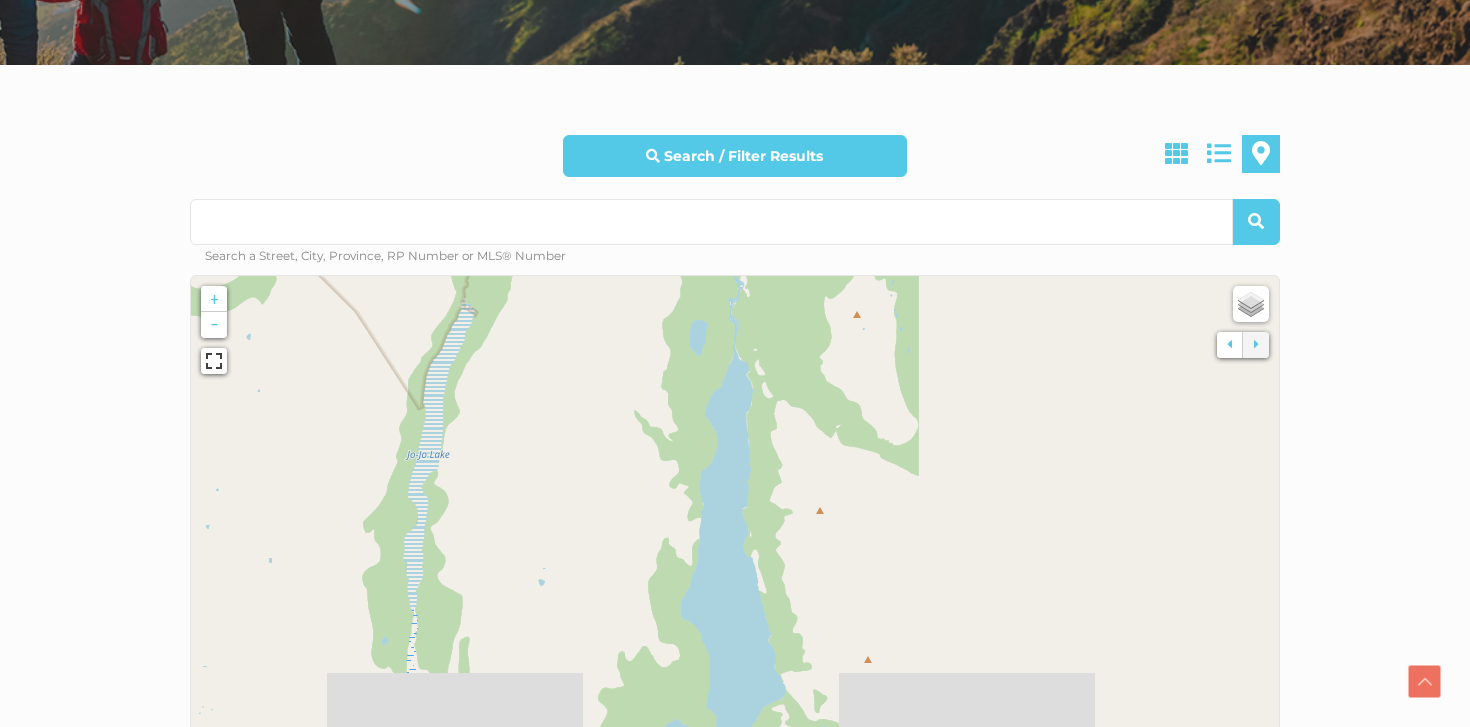 drag, startPoint x: 745, startPoint y: 539, endPoint x: 868, endPoint y: 119, distance: 437.64026 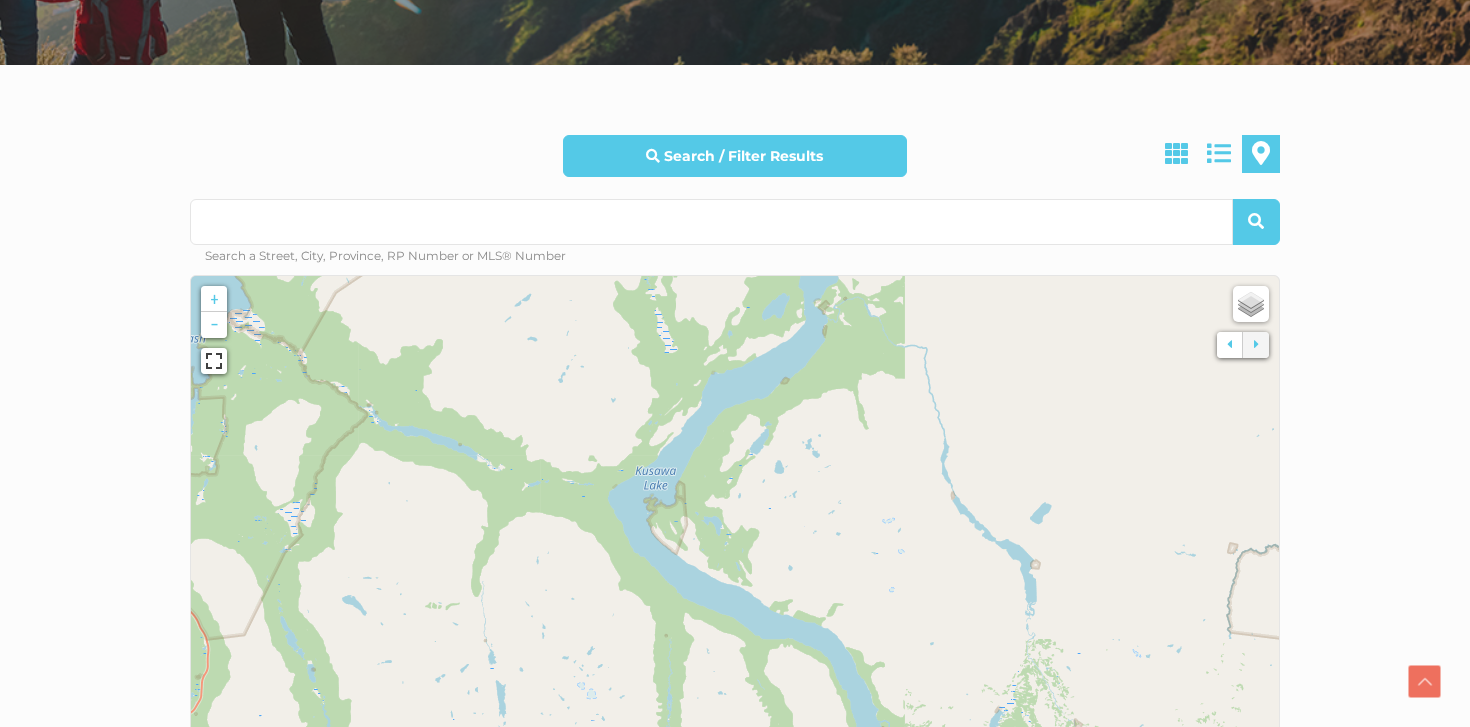 drag, startPoint x: 724, startPoint y: 506, endPoint x: 771, endPoint y: 265, distance: 245.54022 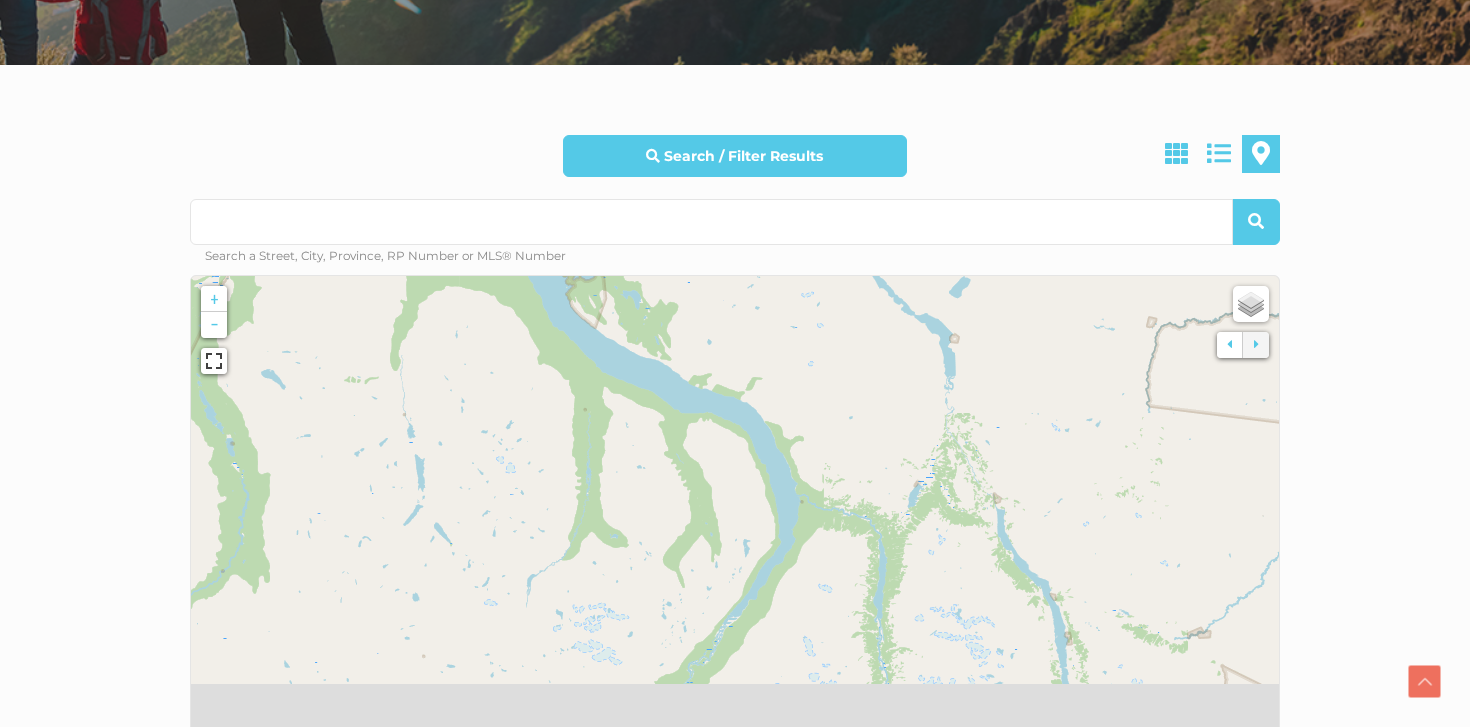 drag, startPoint x: 810, startPoint y: 565, endPoint x: 718, endPoint y: 320, distance: 261.70404 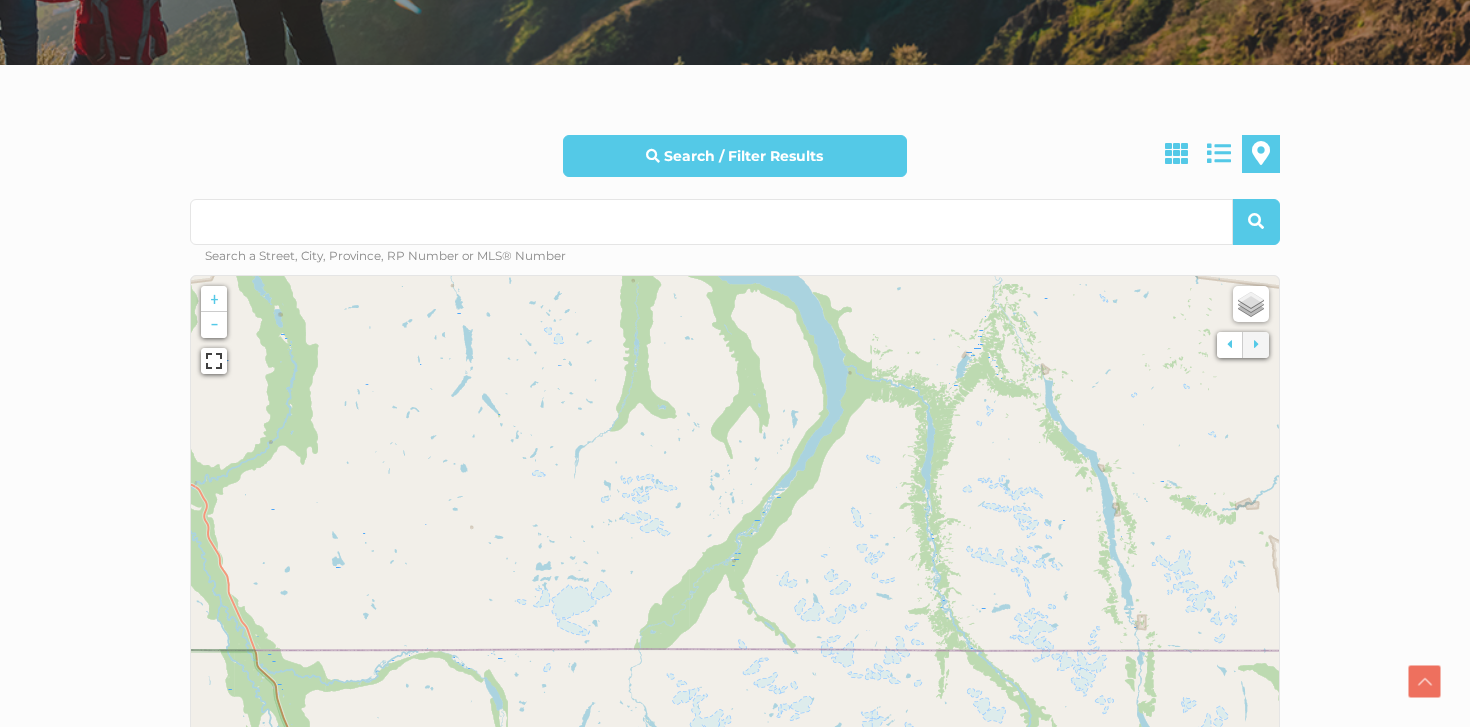 drag, startPoint x: 683, startPoint y: 685, endPoint x: 740, endPoint y: 616, distance: 89.498604 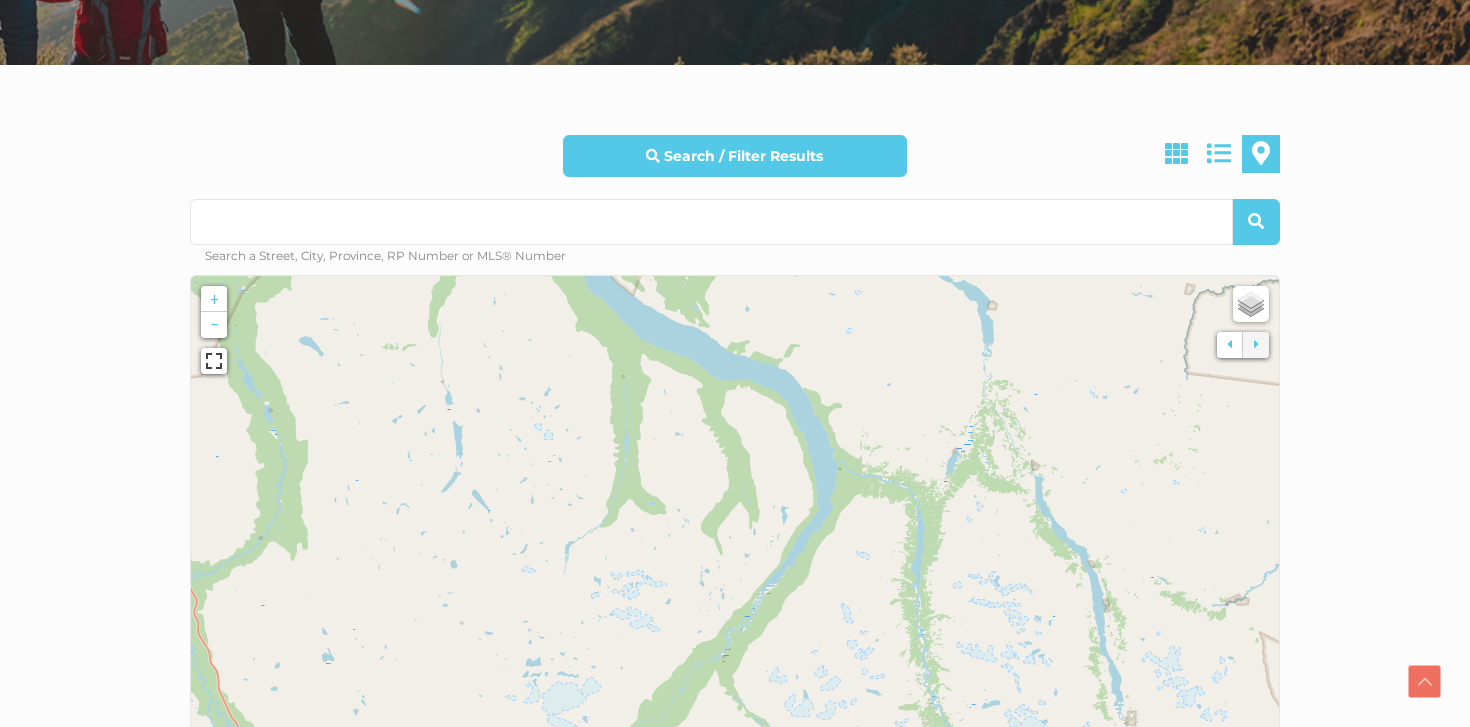 drag, startPoint x: 751, startPoint y: 391, endPoint x: 745, endPoint y: 711, distance: 320.05624 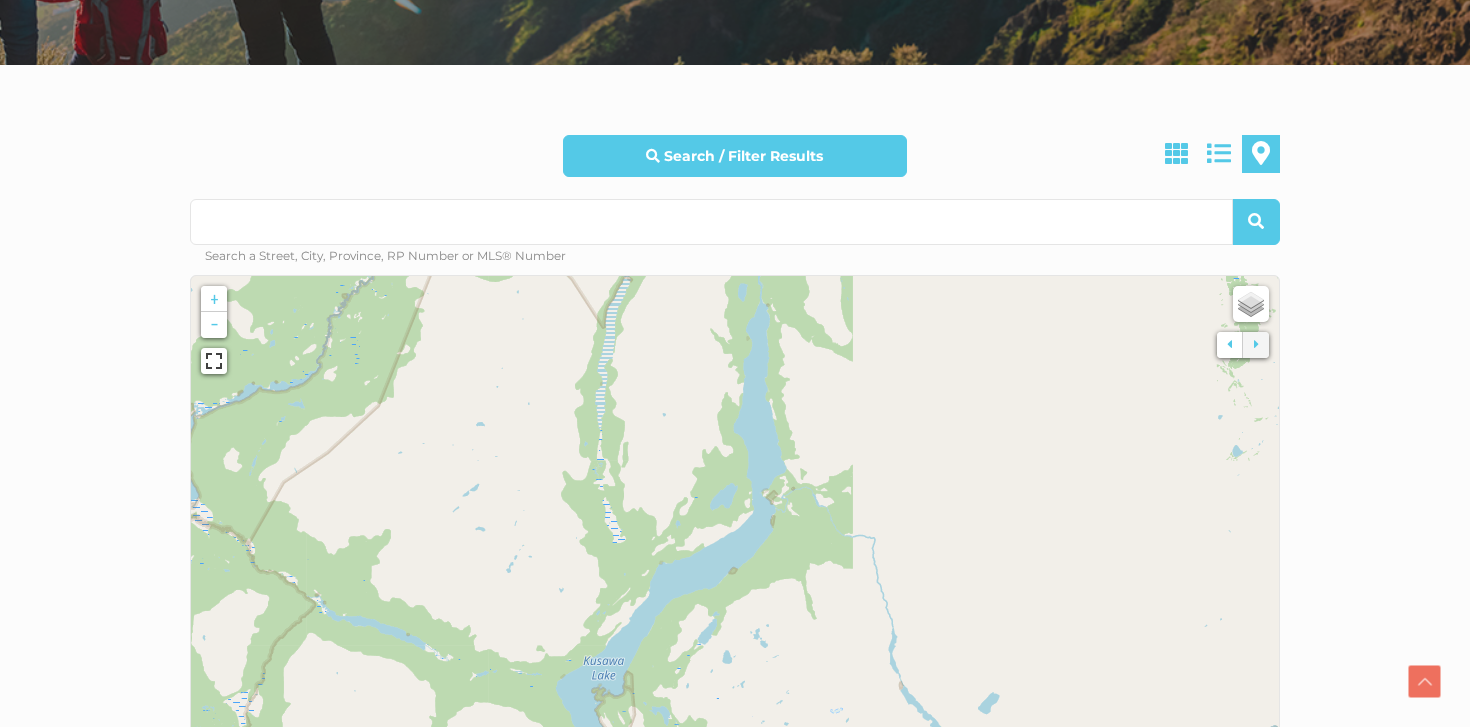 drag, startPoint x: 804, startPoint y: 464, endPoint x: 747, endPoint y: 745, distance: 286.72287 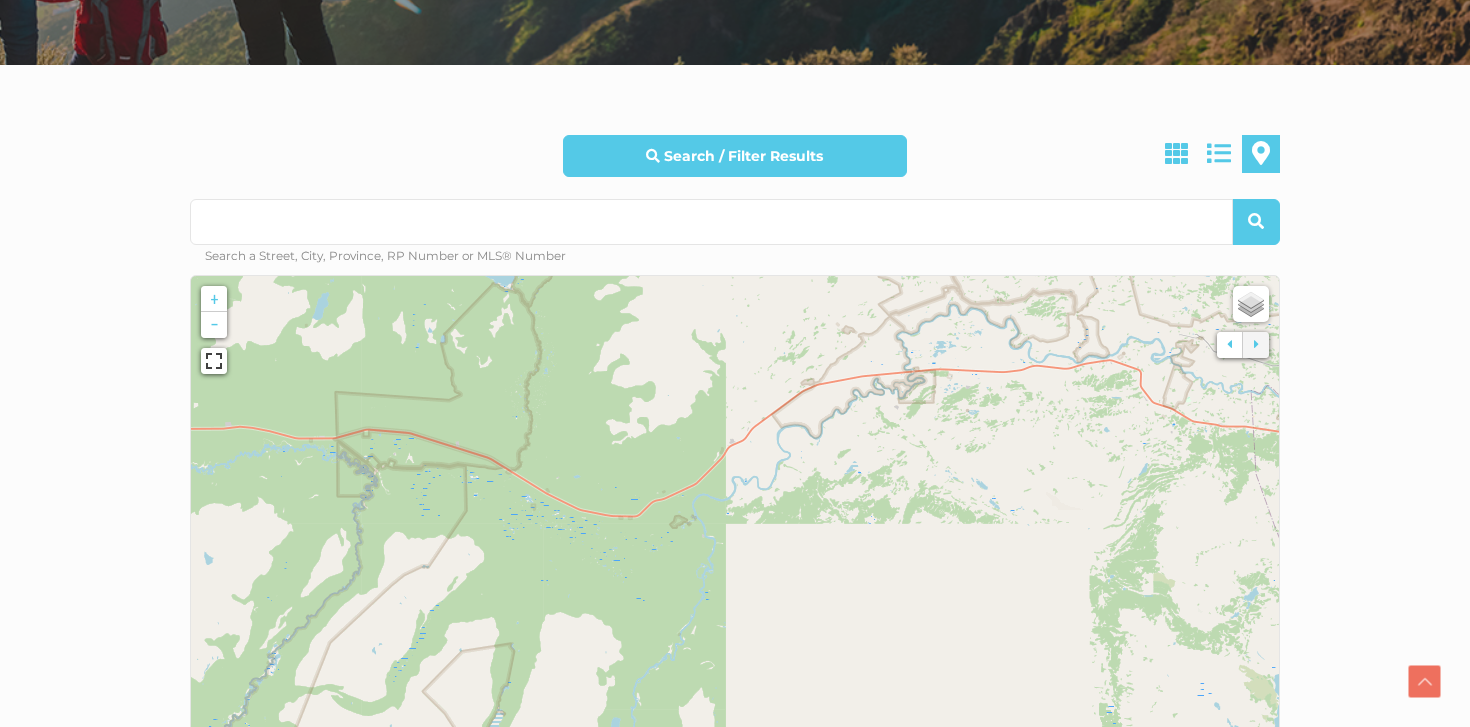 drag, startPoint x: 848, startPoint y: 505, endPoint x: 671, endPoint y: 691, distance: 256.75864 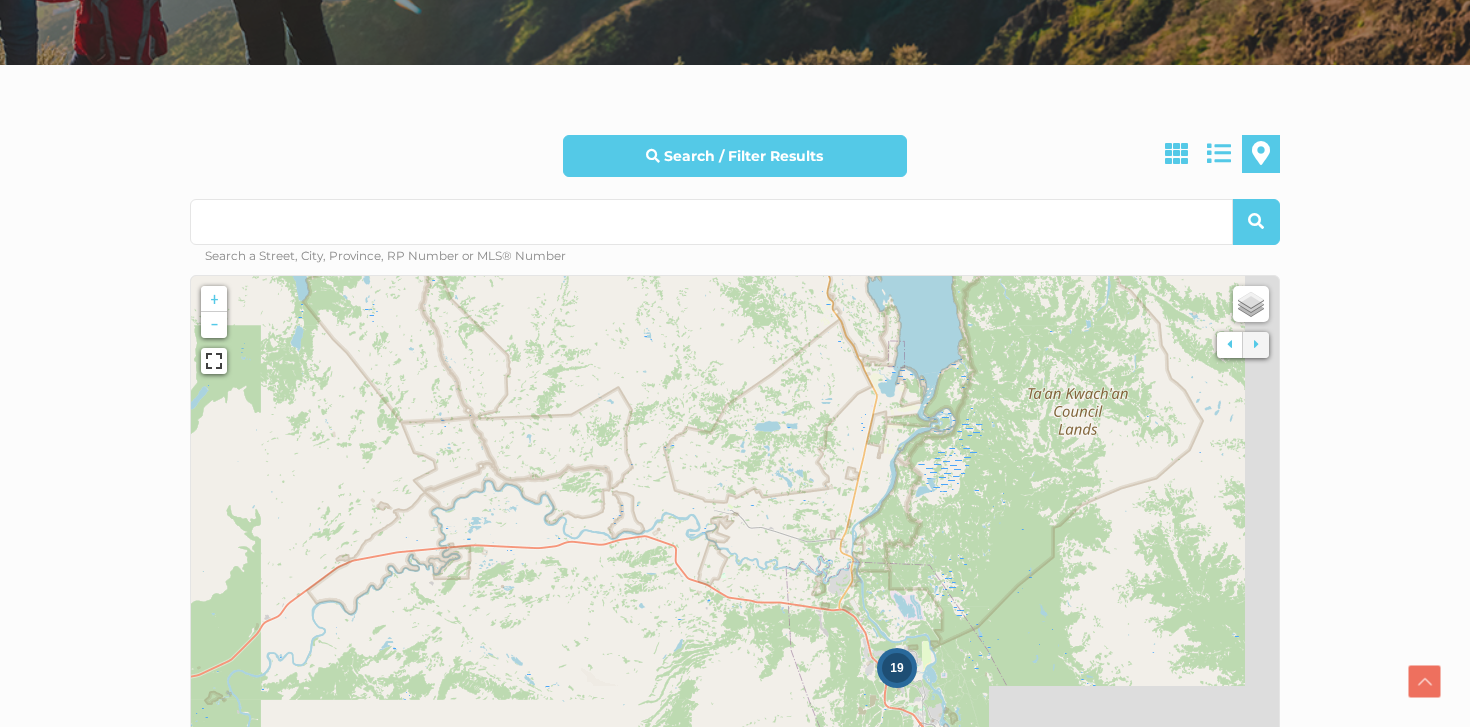 drag, startPoint x: 1037, startPoint y: 452, endPoint x: 638, endPoint y: 487, distance: 400.53214 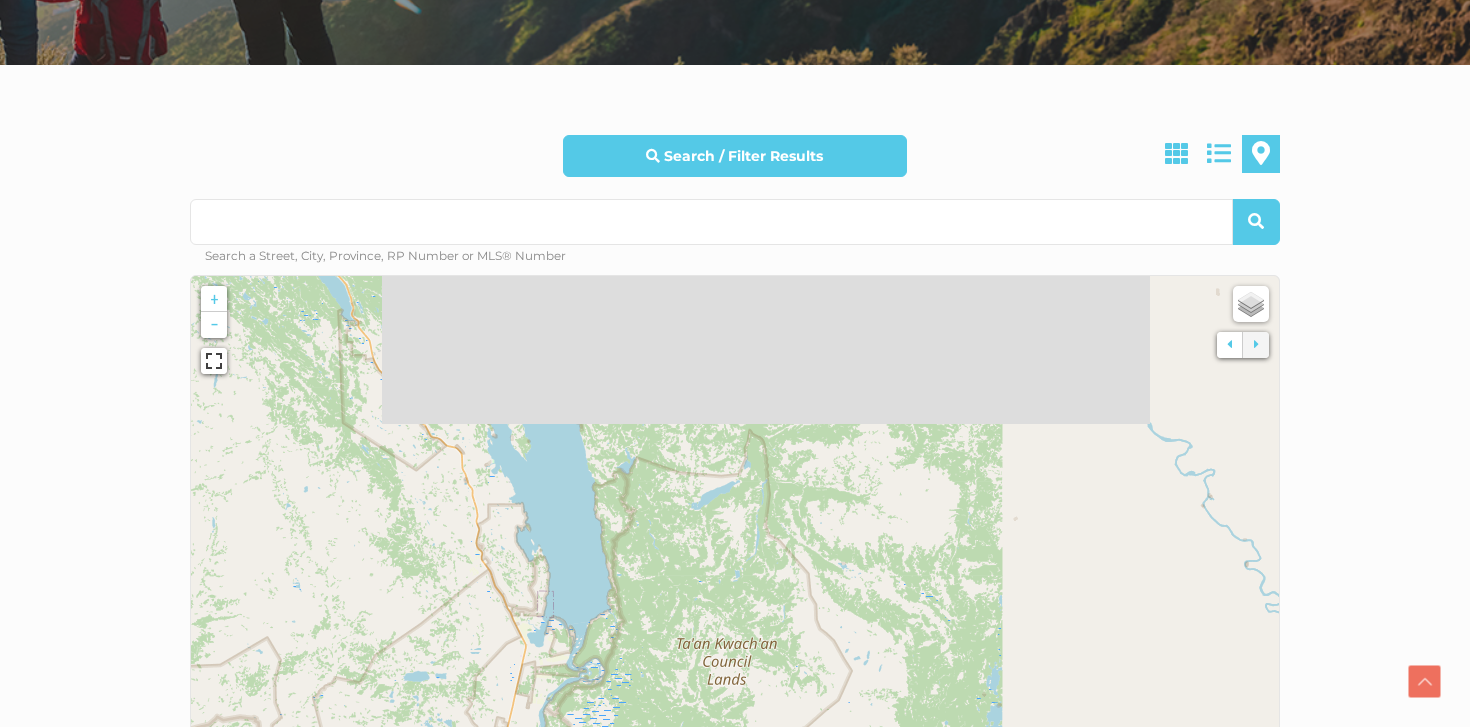 drag, startPoint x: 934, startPoint y: 500, endPoint x: 654, endPoint y: 758, distance: 380.7414 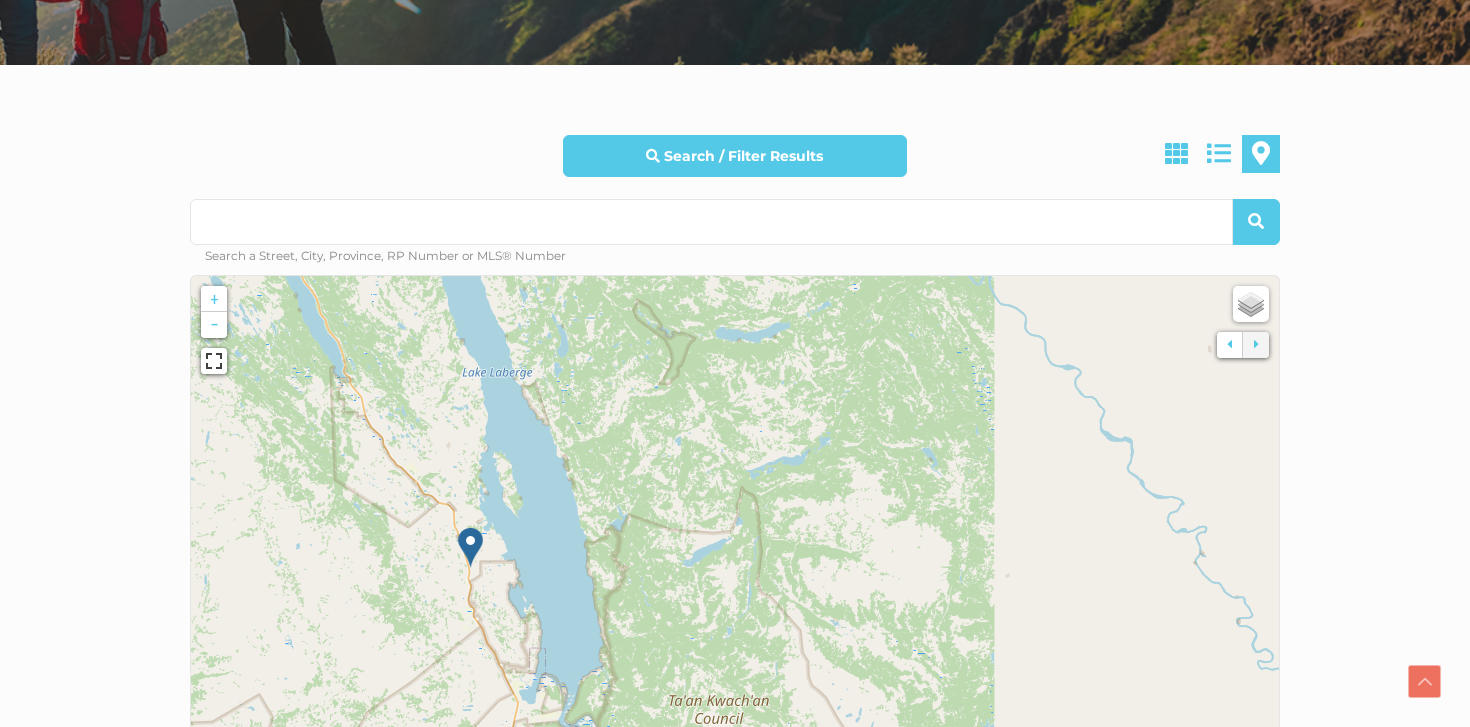 click 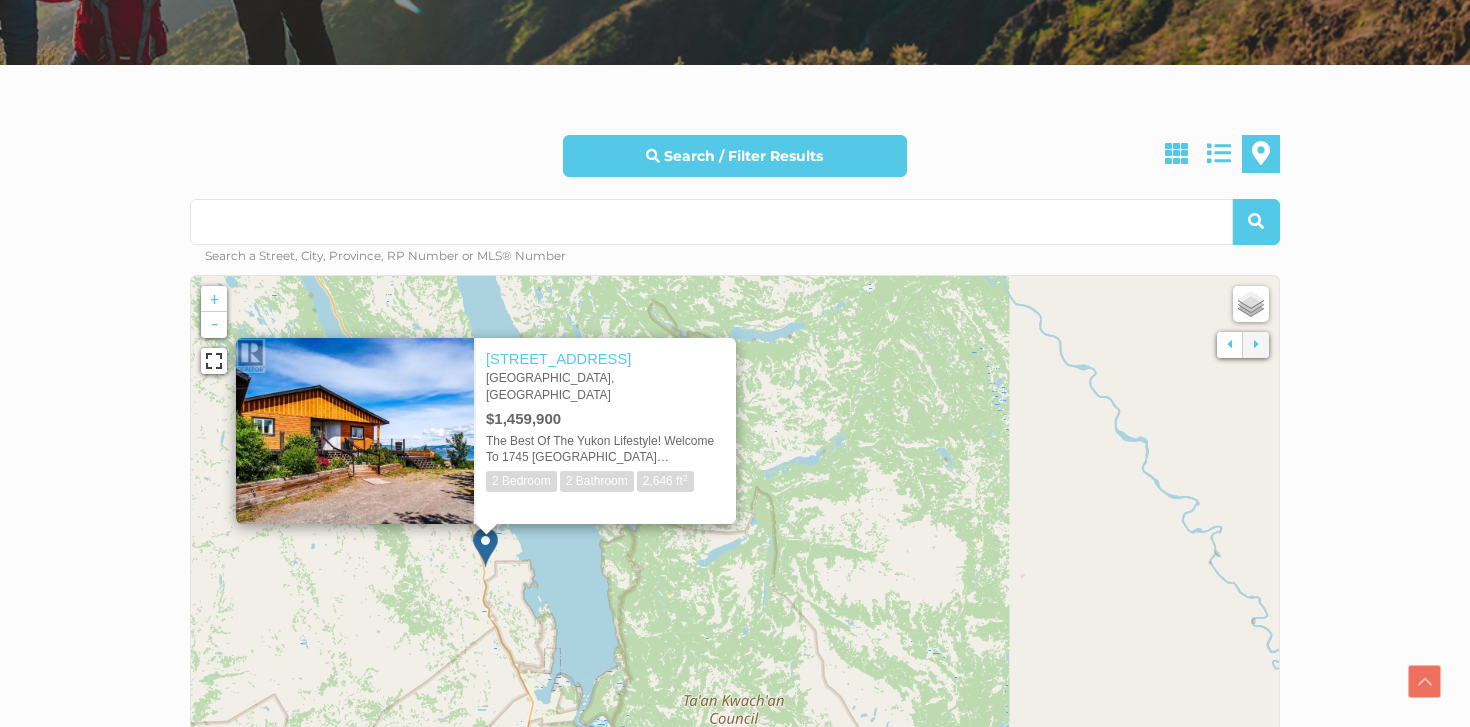 click 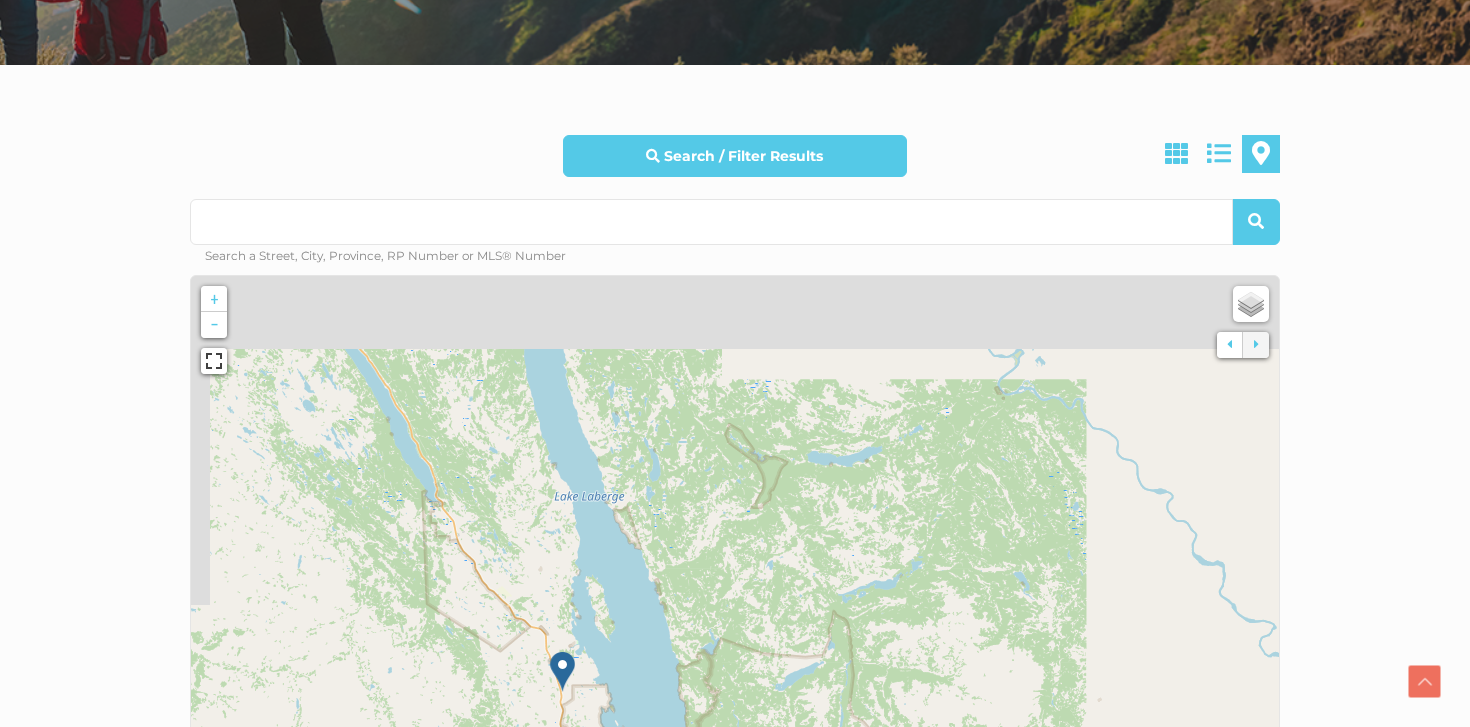 drag, startPoint x: 485, startPoint y: 340, endPoint x: 562, endPoint y: 471, distance: 151.95393 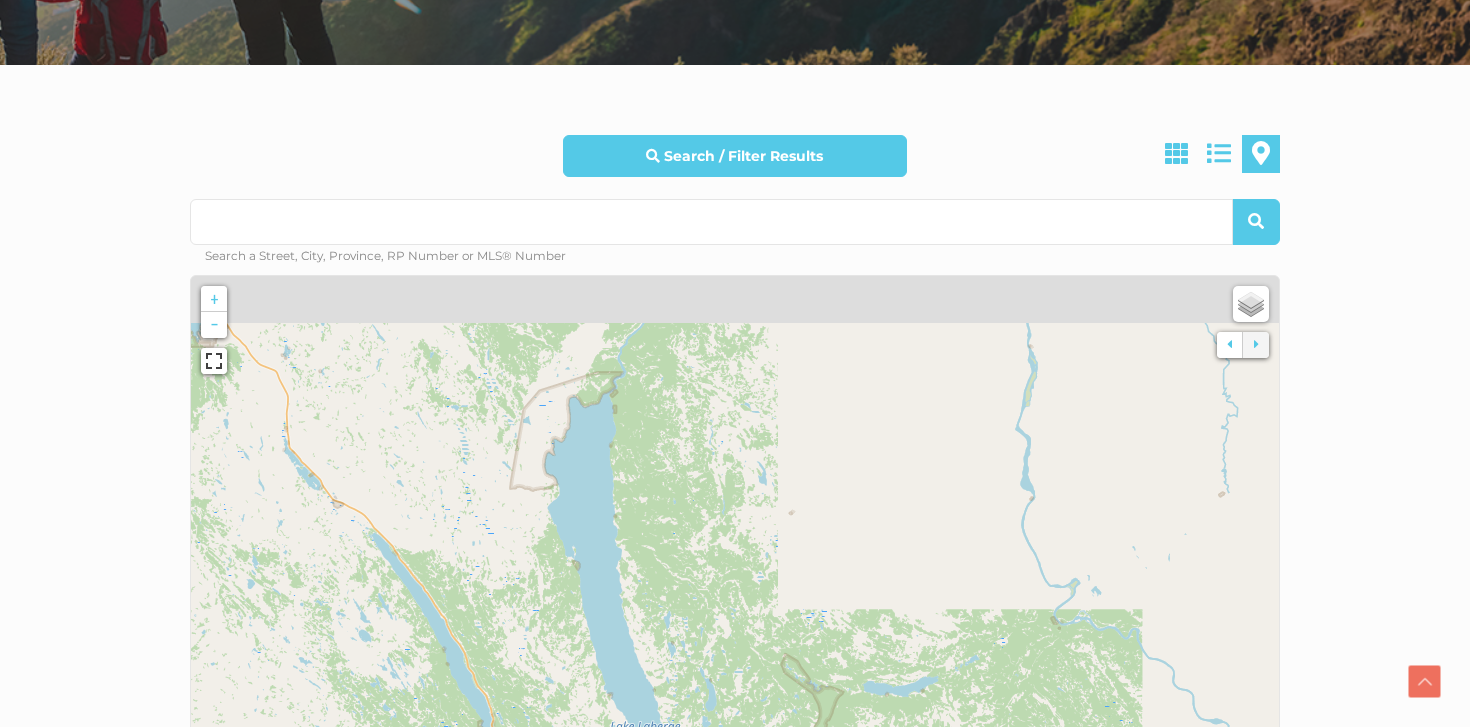 drag, startPoint x: 595, startPoint y: 321, endPoint x: 651, endPoint y: 555, distance: 240.60756 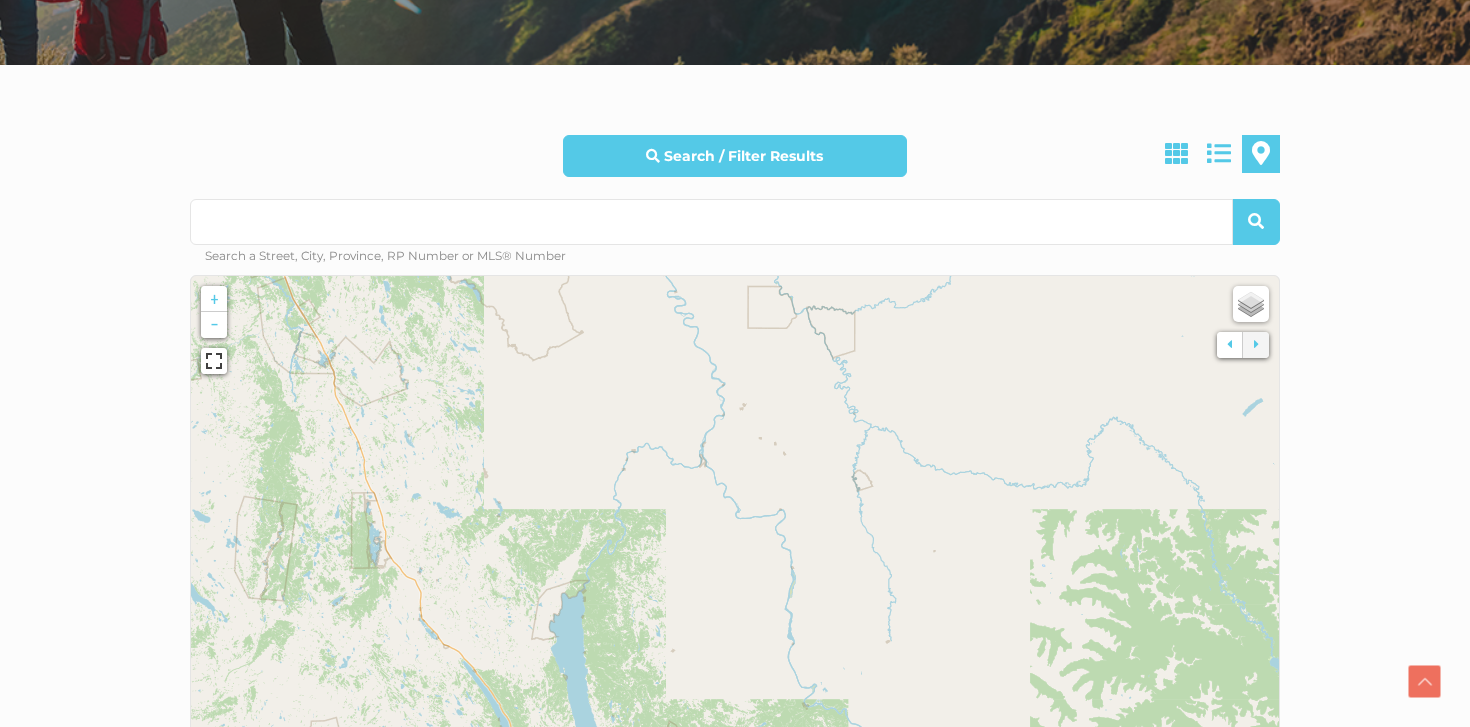 drag, startPoint x: 705, startPoint y: 320, endPoint x: 609, endPoint y: 531, distance: 231.81242 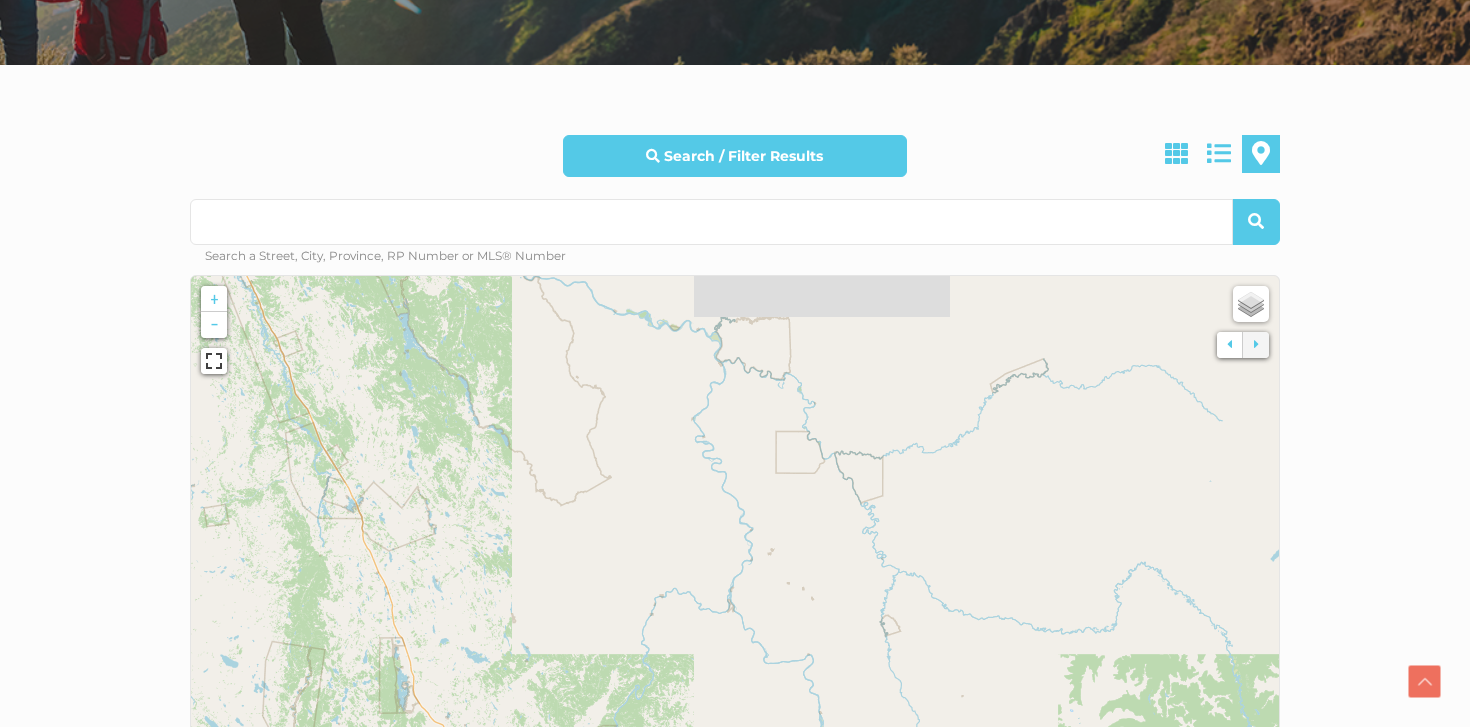 drag, startPoint x: 550, startPoint y: 424, endPoint x: 750, endPoint y: 590, distance: 259.91537 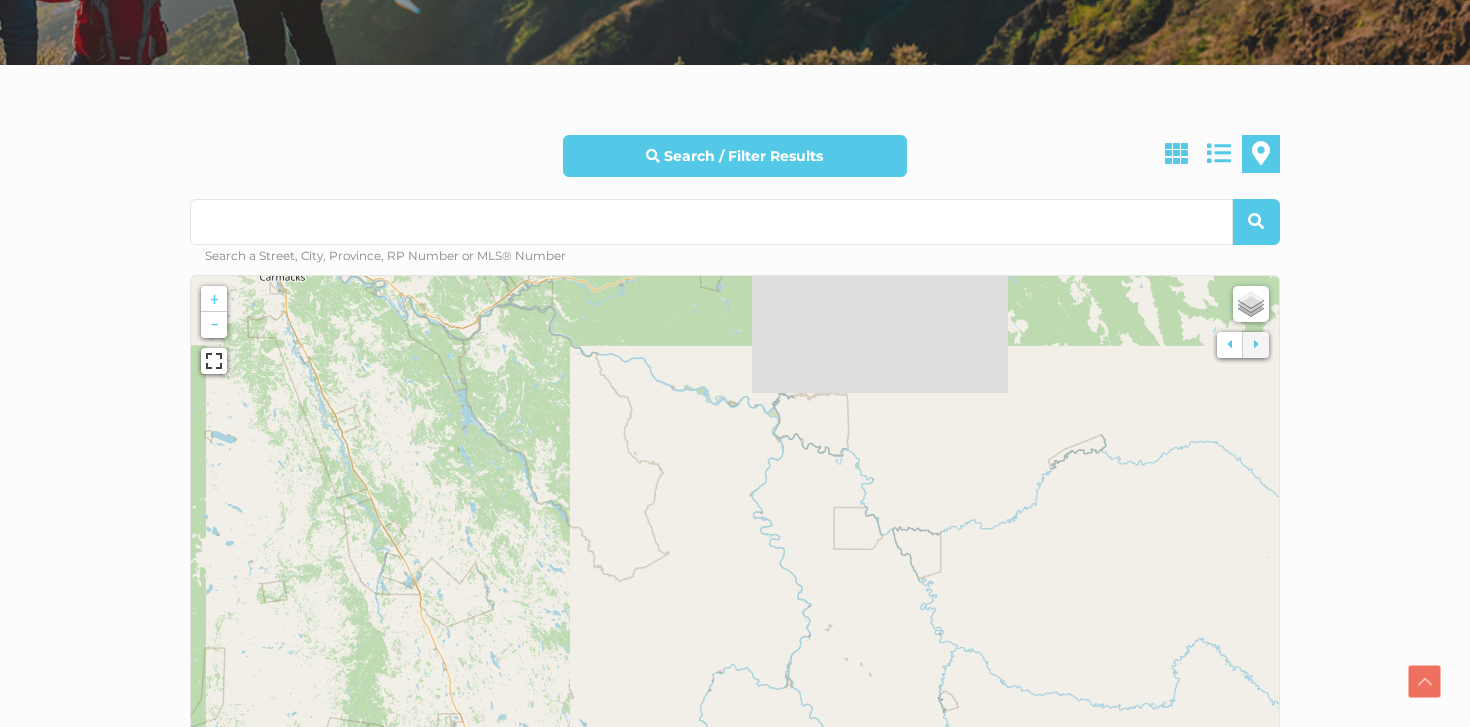 drag, startPoint x: 767, startPoint y: 571, endPoint x: 573, endPoint y: 353, distance: 291.82187 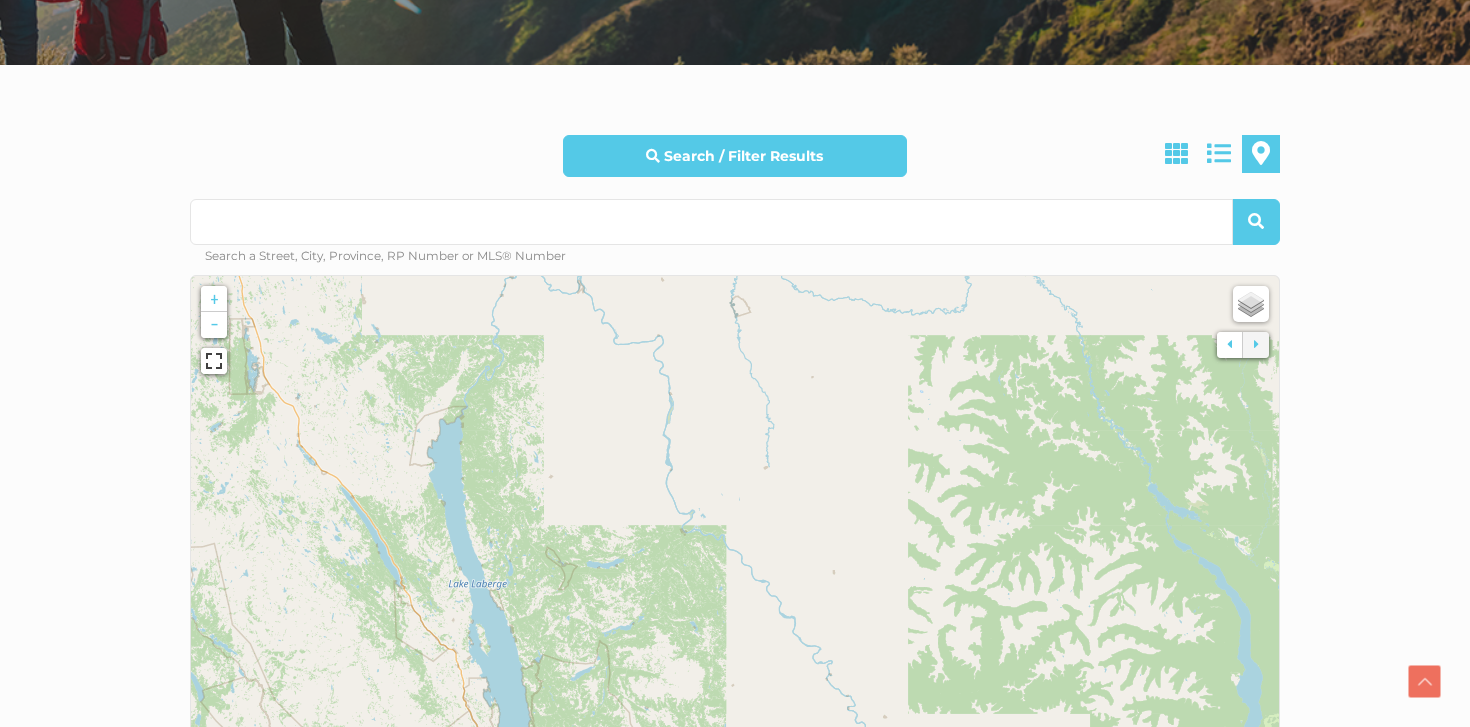 drag, startPoint x: 725, startPoint y: 585, endPoint x: 672, endPoint y: 356, distance: 235.05319 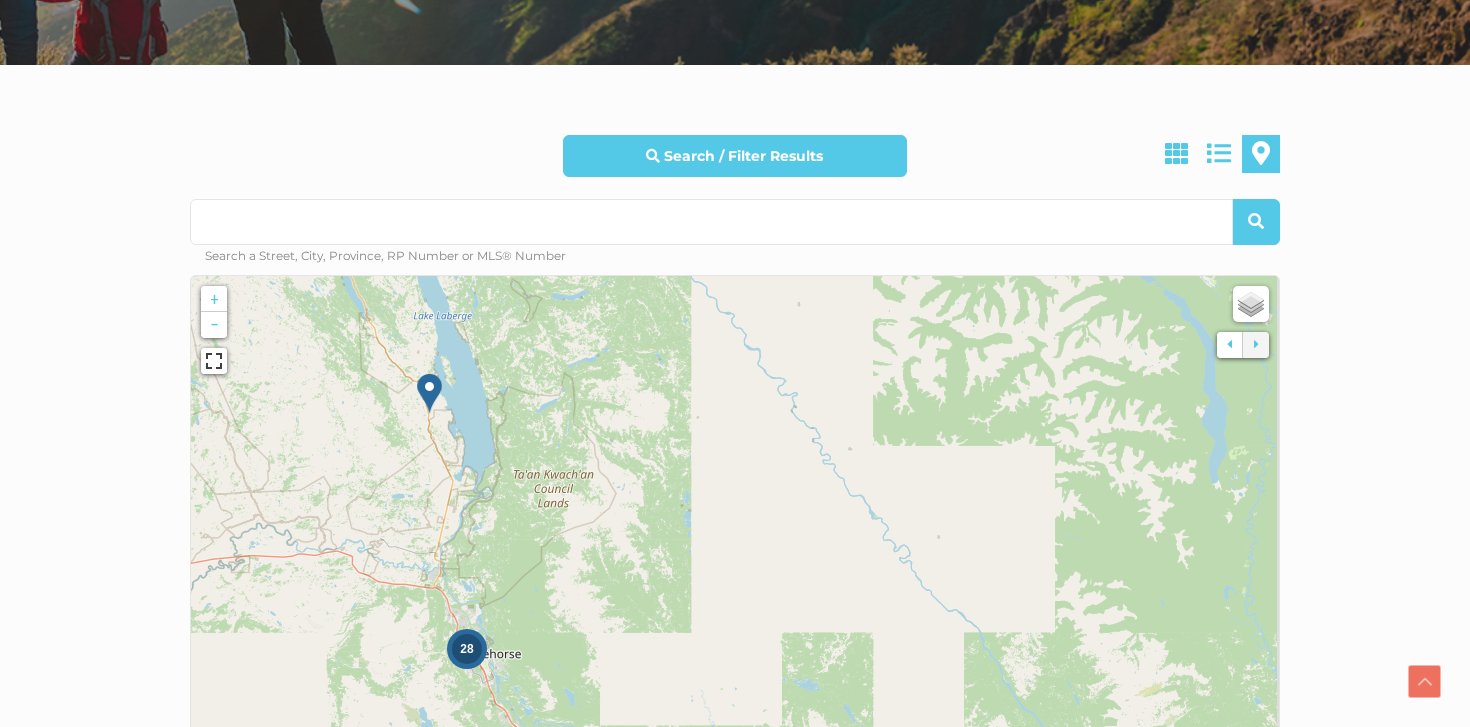 drag, startPoint x: 786, startPoint y: 636, endPoint x: 759, endPoint y: 365, distance: 272.3417 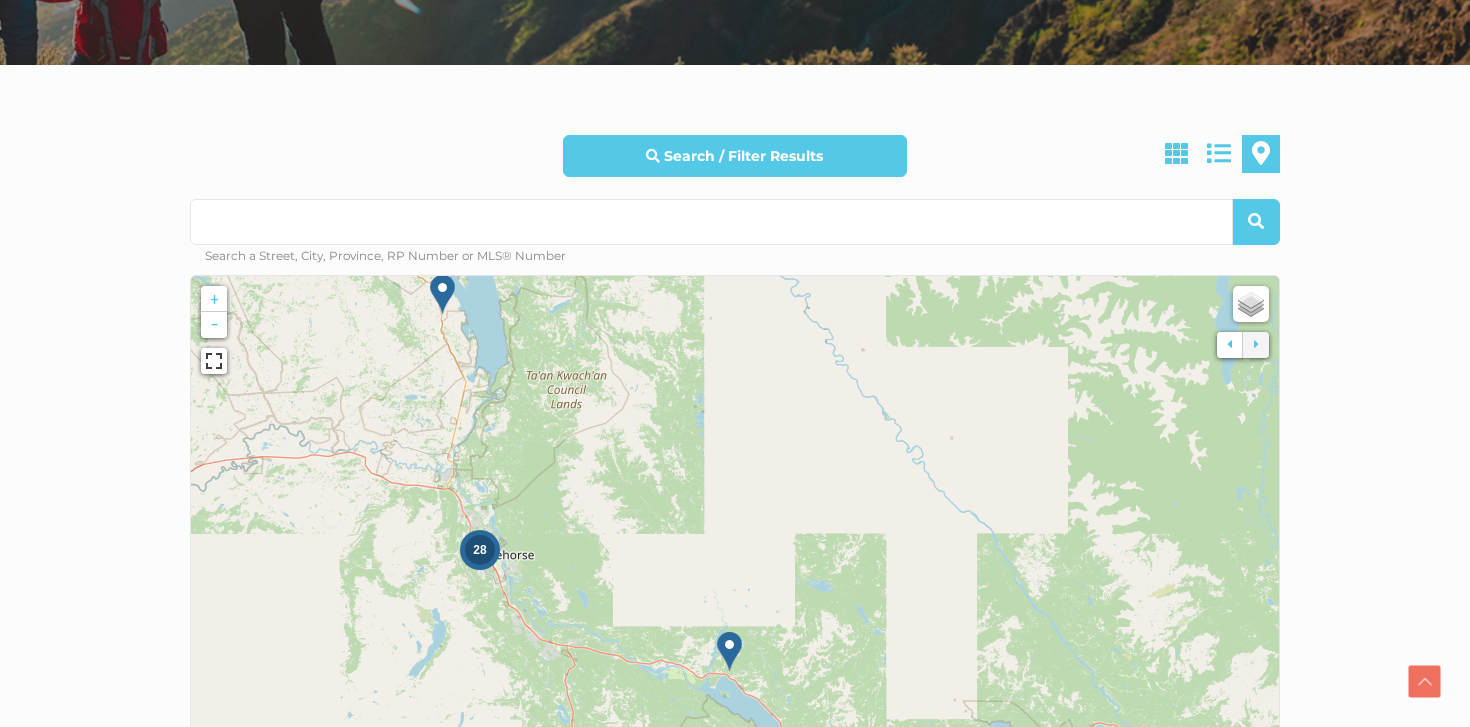 drag, startPoint x: 561, startPoint y: 604, endPoint x: 673, endPoint y: 492, distance: 158.39192 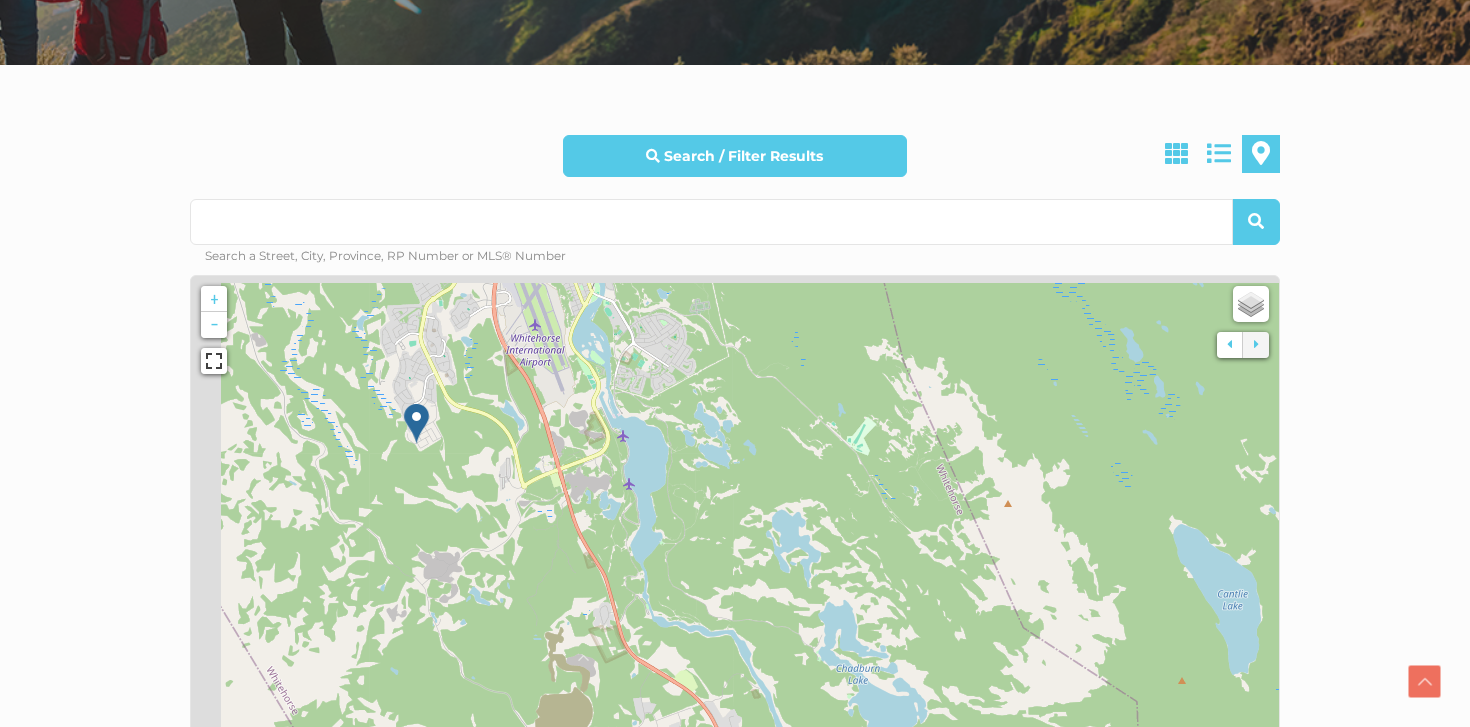 drag, startPoint x: 603, startPoint y: 401, endPoint x: 732, endPoint y: 682, distance: 309.19574 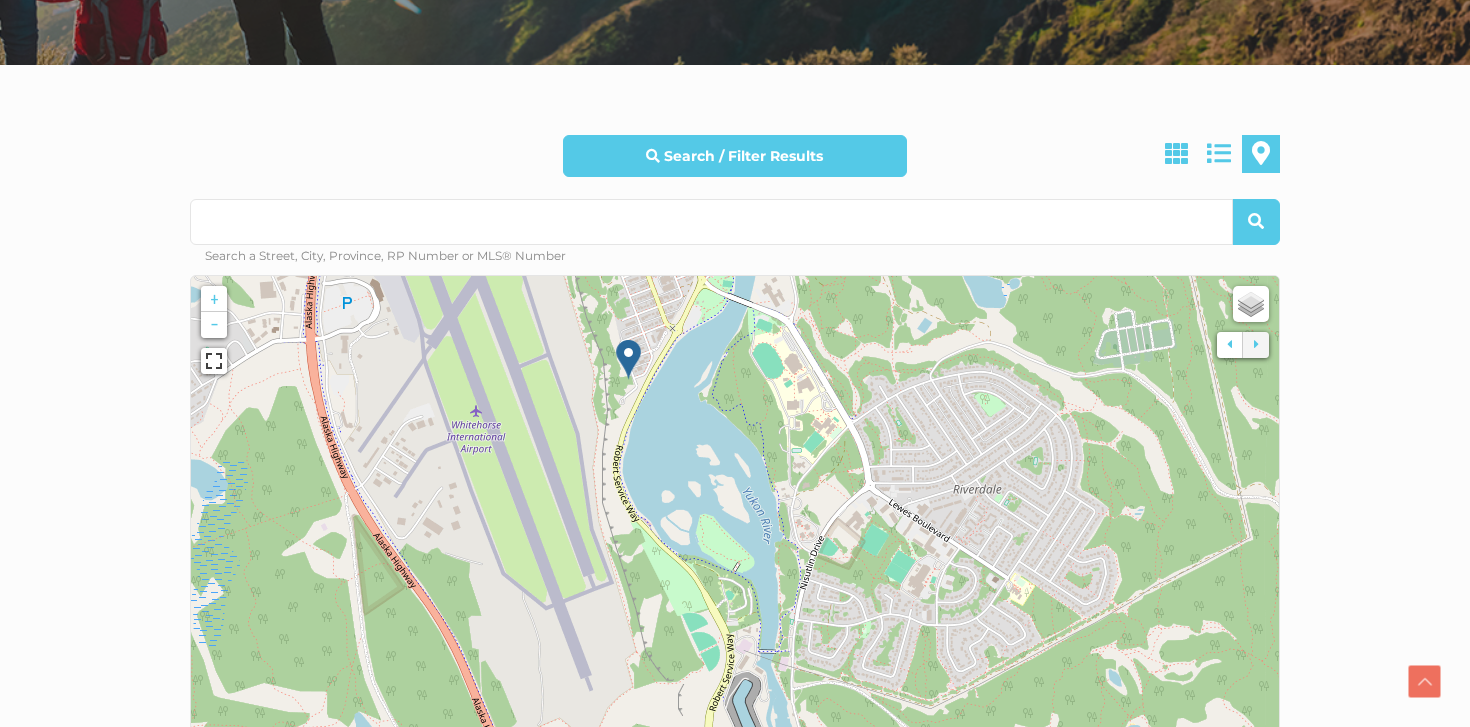 click at bounding box center (628, 359) 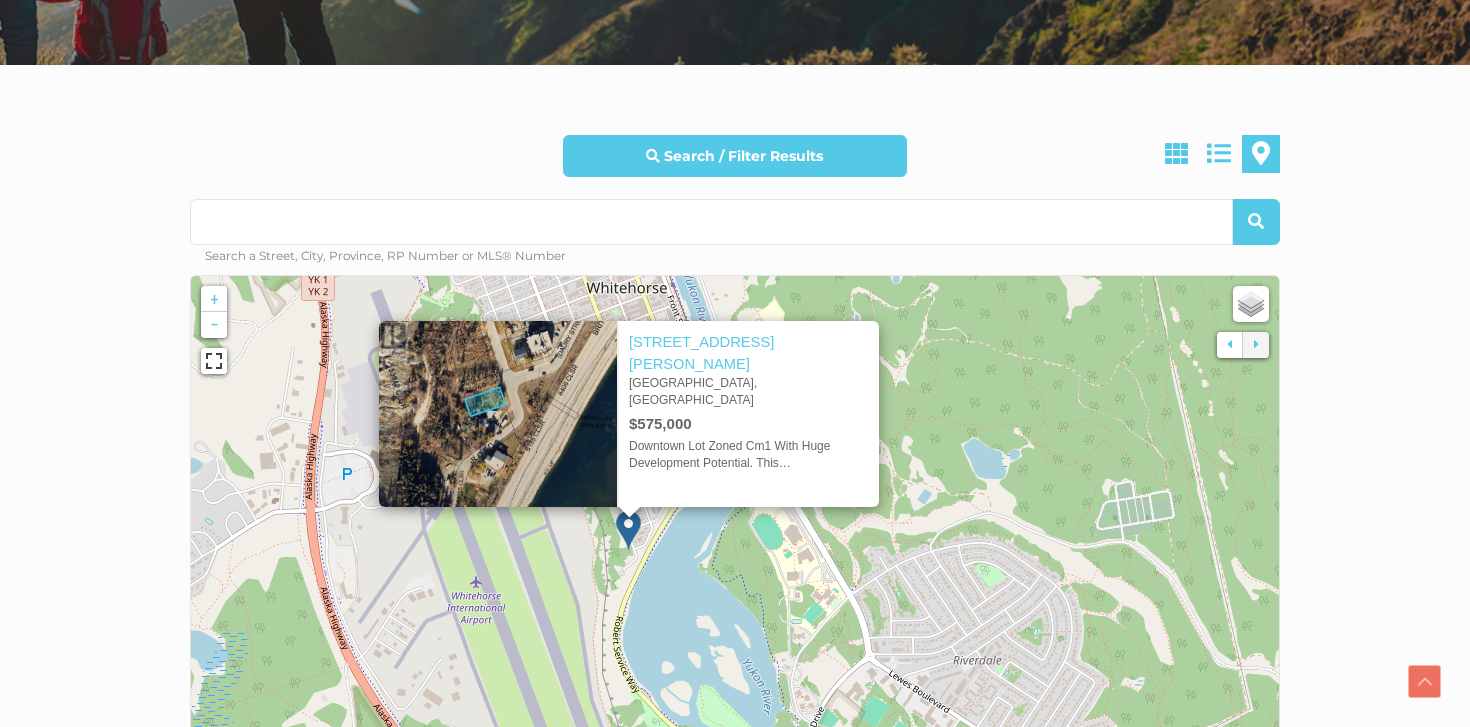 click on "600 Drury Street Whitehorse, Yukon $575,000 Downtown Lot Zoned Cm1 With Huge Development Potential. This…" at bounding box center (629, 414) 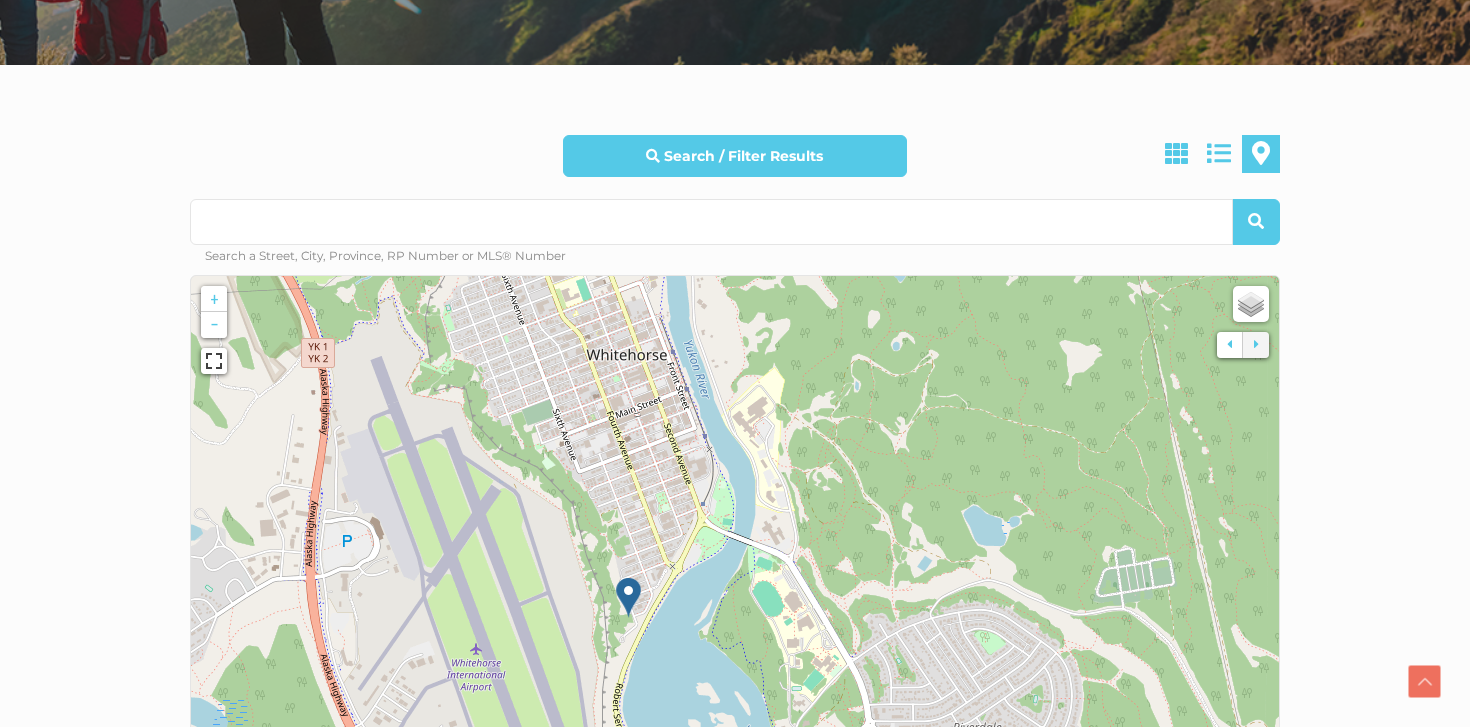drag, startPoint x: 688, startPoint y: 342, endPoint x: 699, endPoint y: 594, distance: 252.23996 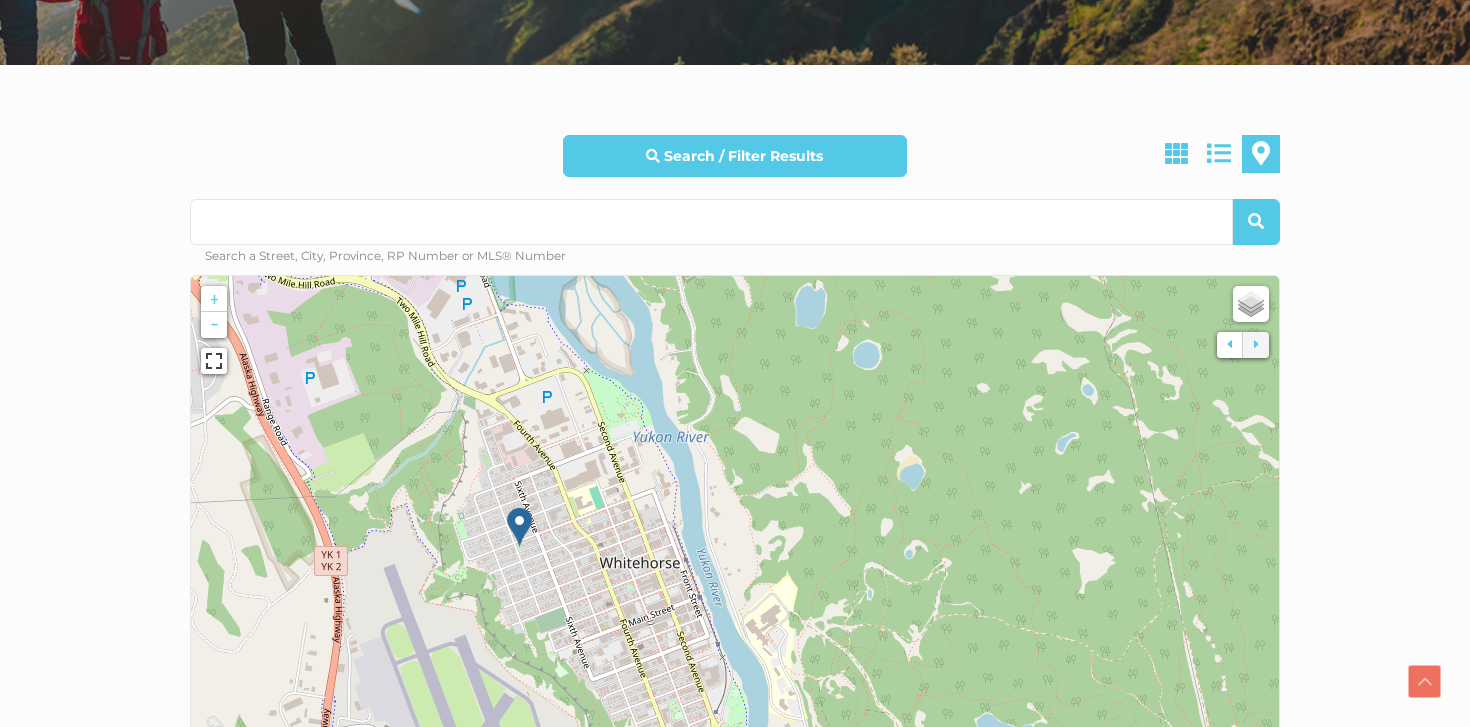 click at bounding box center (519, 527) 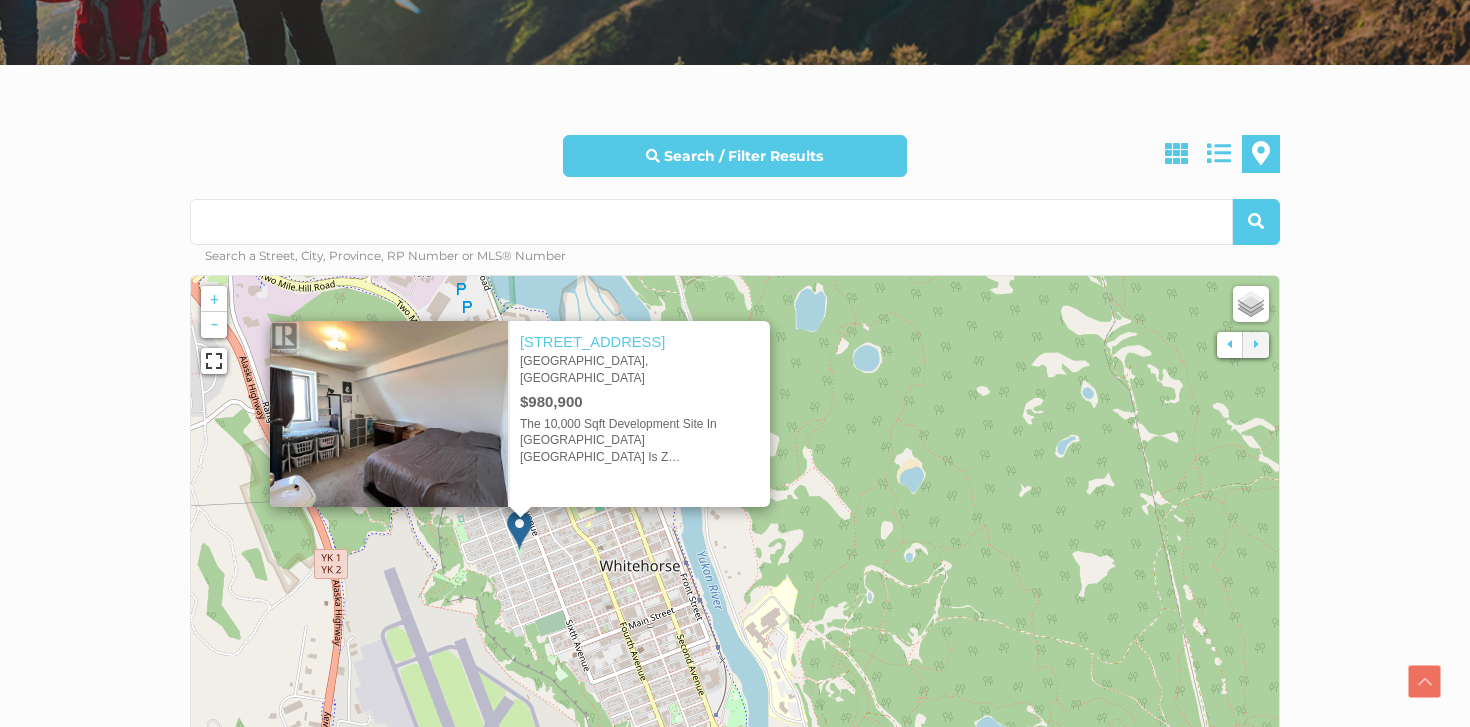click 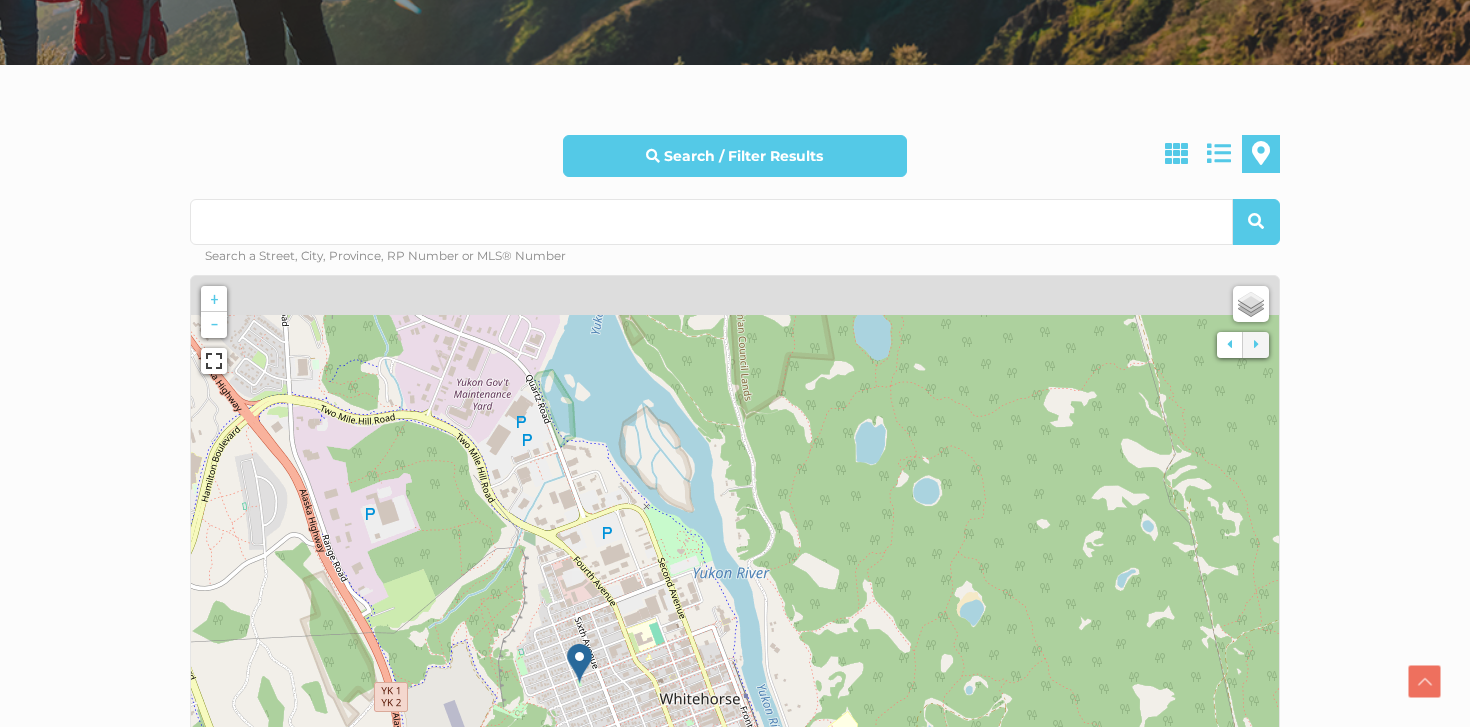 drag, startPoint x: 586, startPoint y: 353, endPoint x: 670, endPoint y: 559, distance: 222.46797 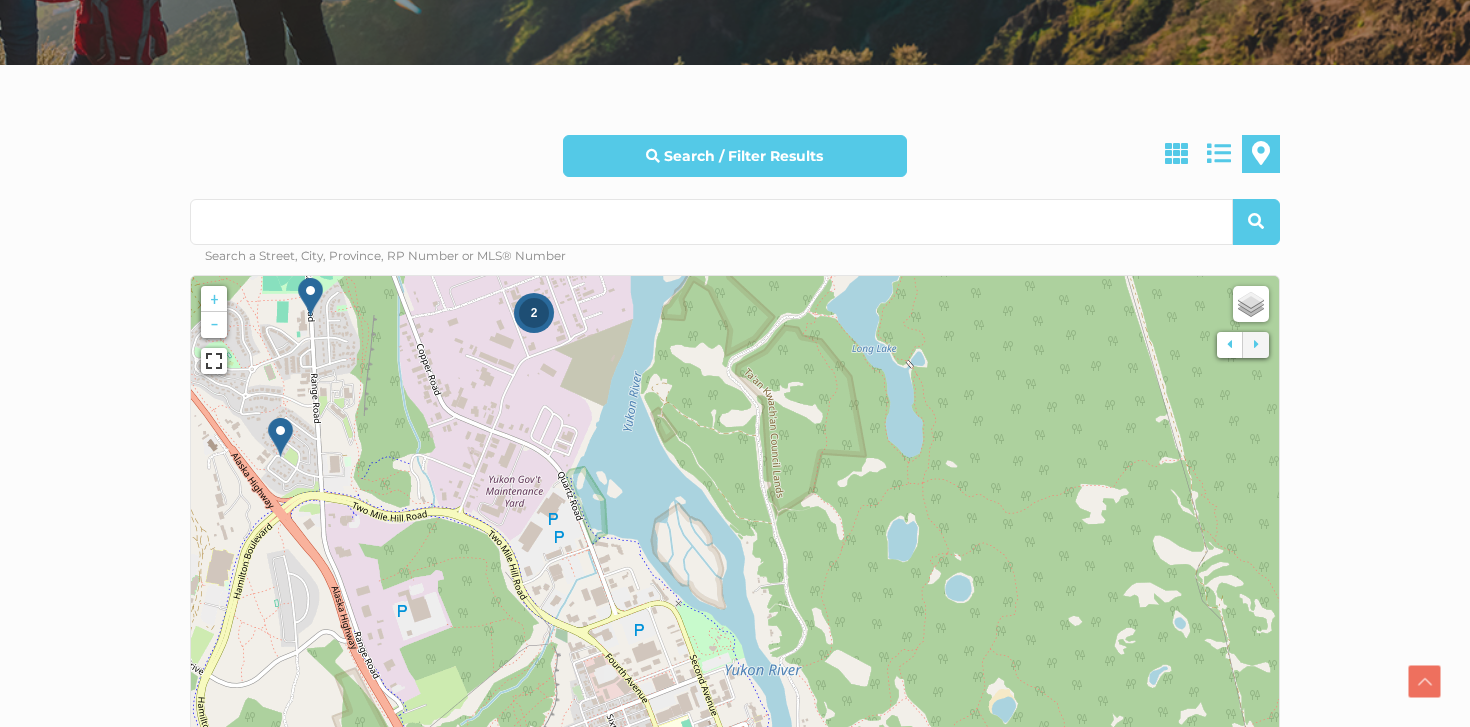 drag, startPoint x: 637, startPoint y: 388, endPoint x: 594, endPoint y: 586, distance: 202.6154 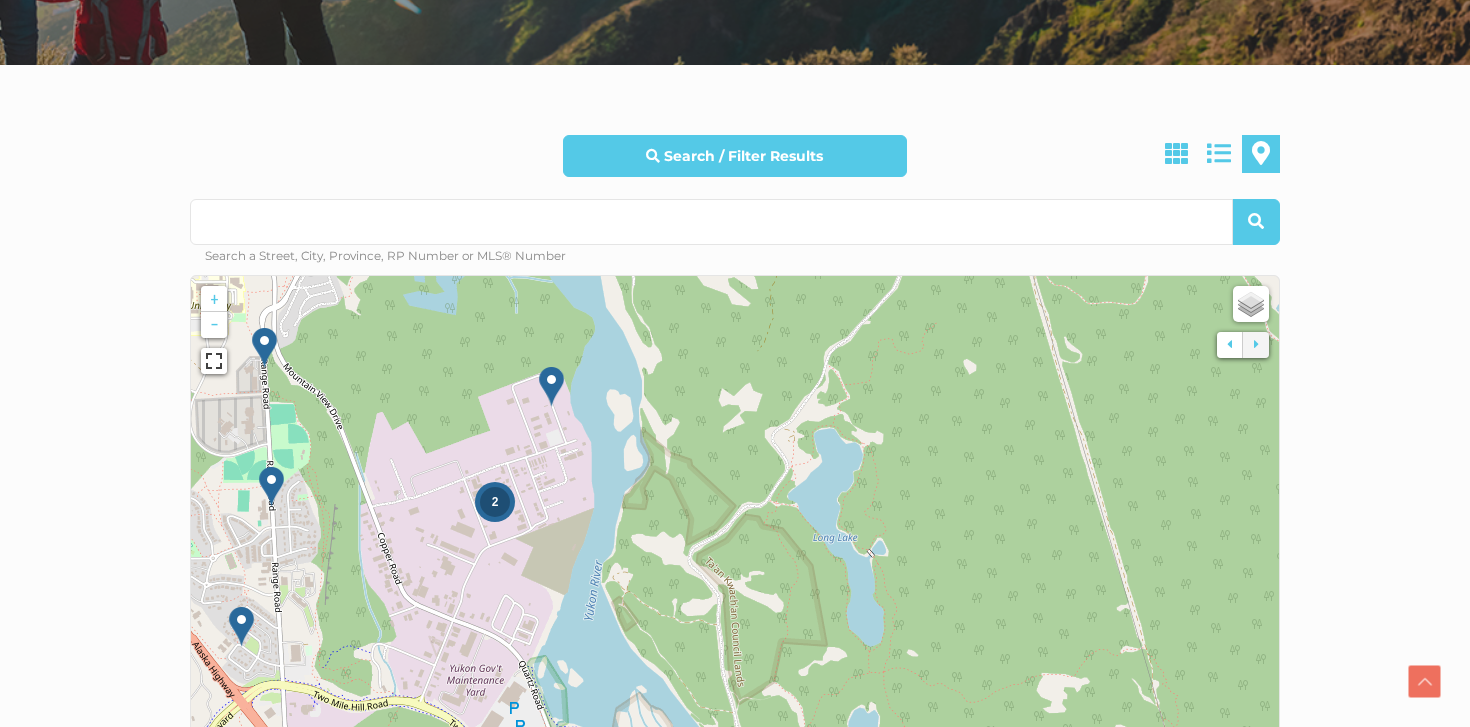 click at bounding box center (551, 386) 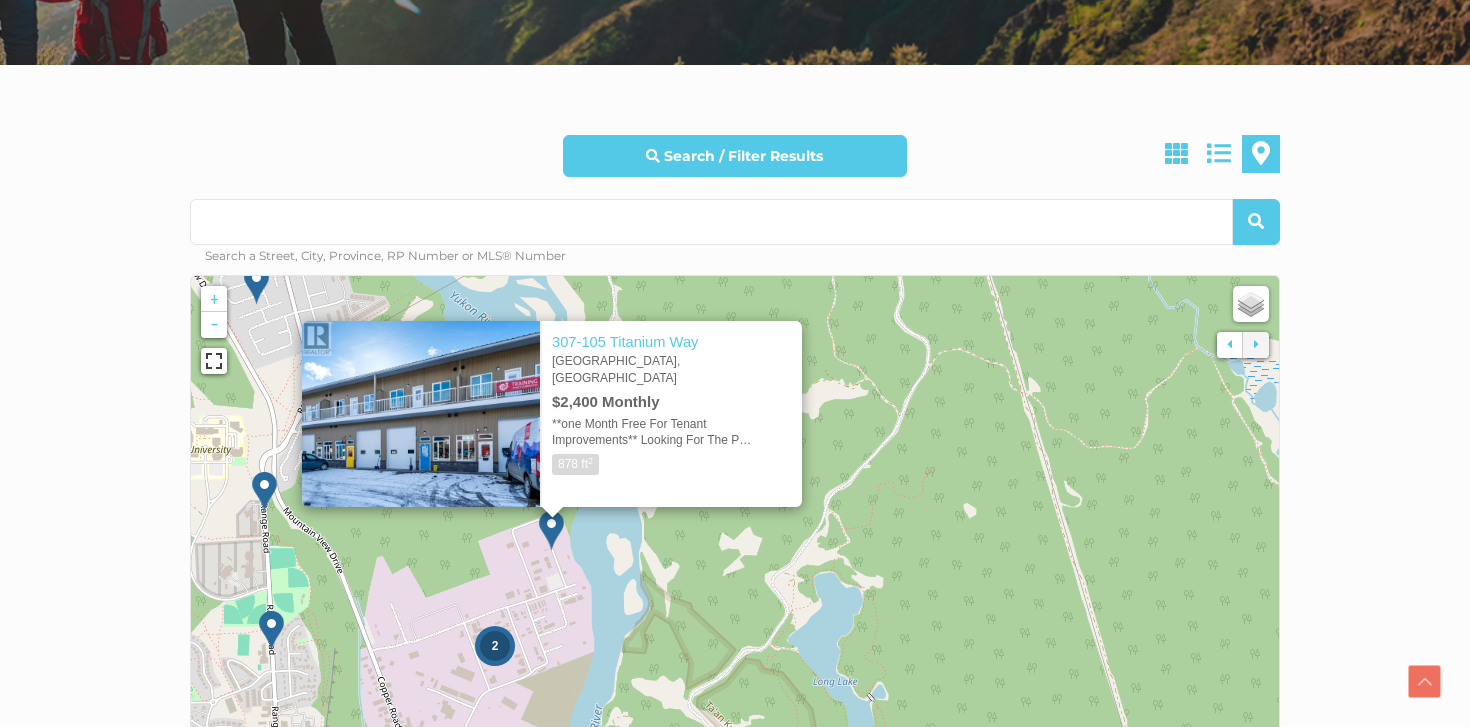 click 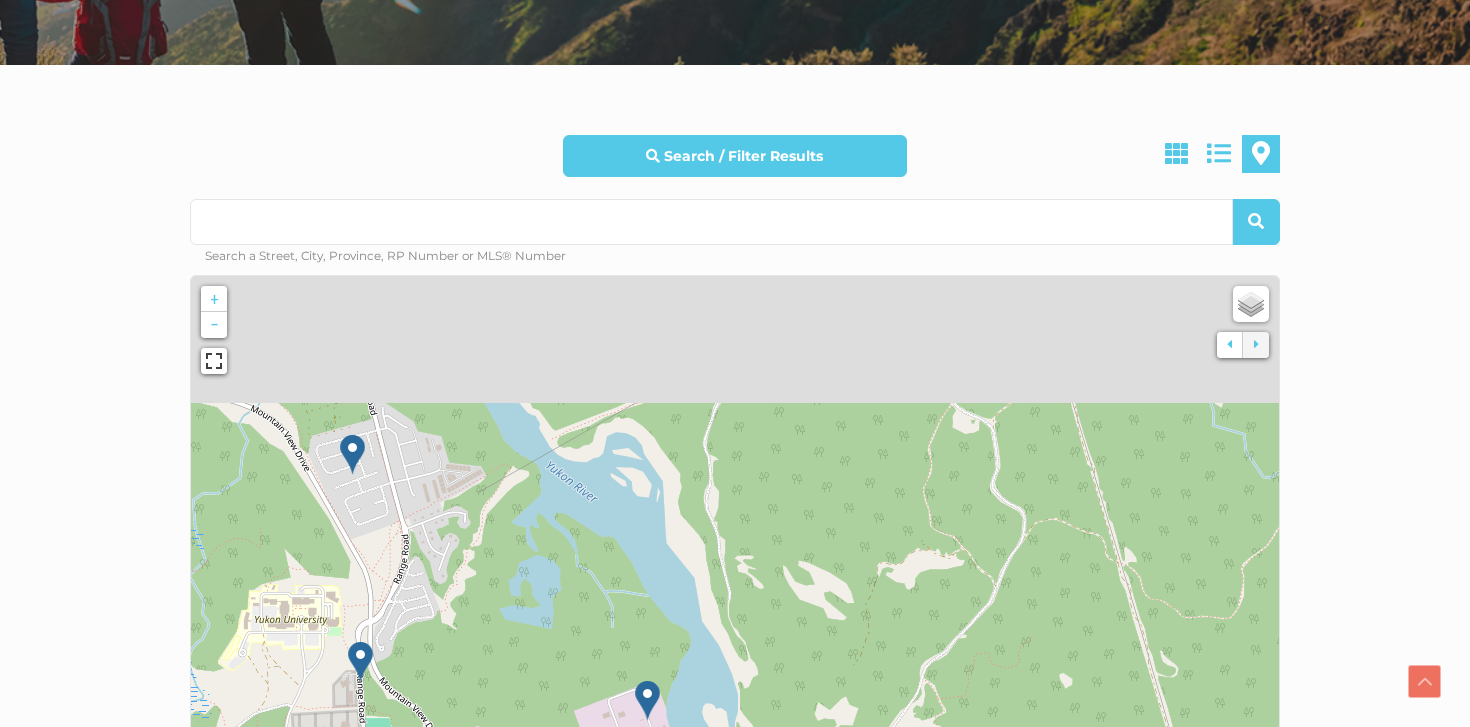 drag, startPoint x: 485, startPoint y: 364, endPoint x: 588, endPoint y: 542, distance: 205.65262 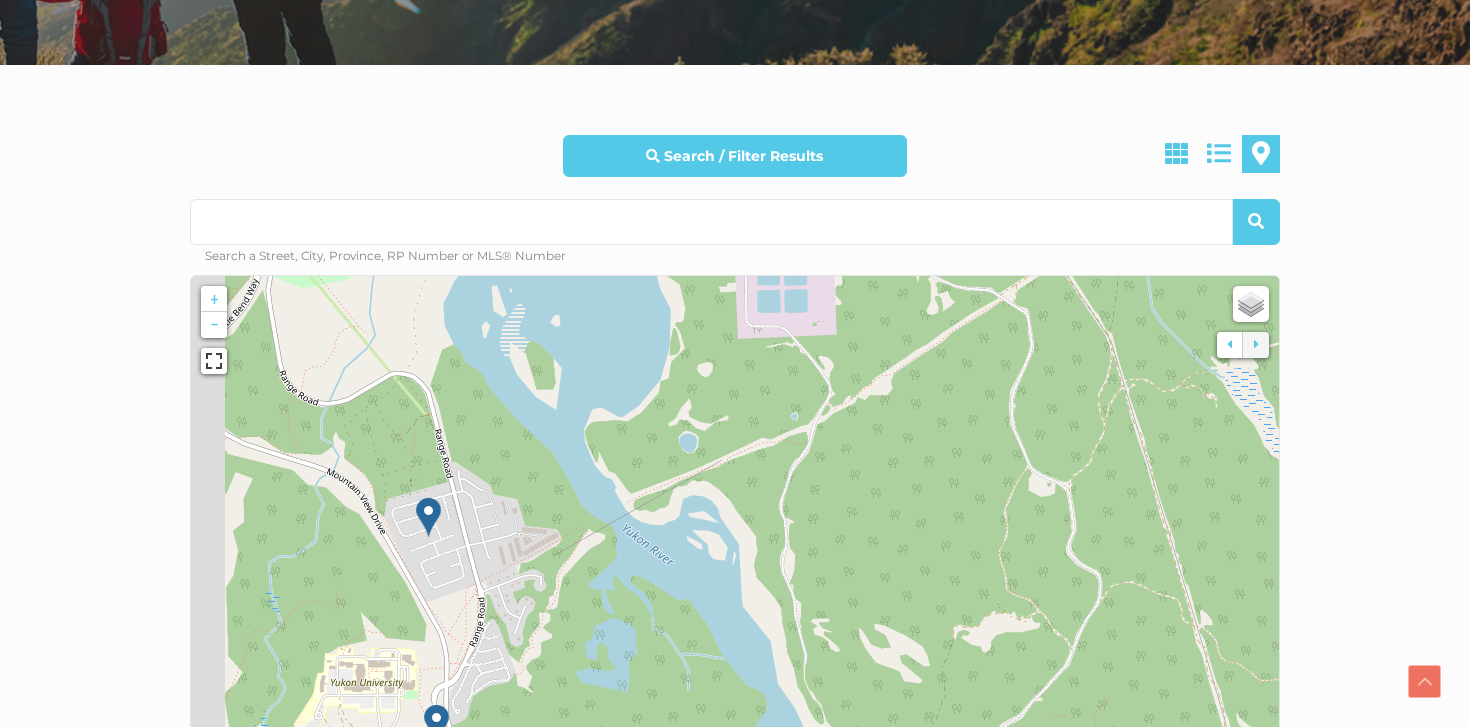 drag, startPoint x: 412, startPoint y: 368, endPoint x: 601, endPoint y: 507, distance: 234.61032 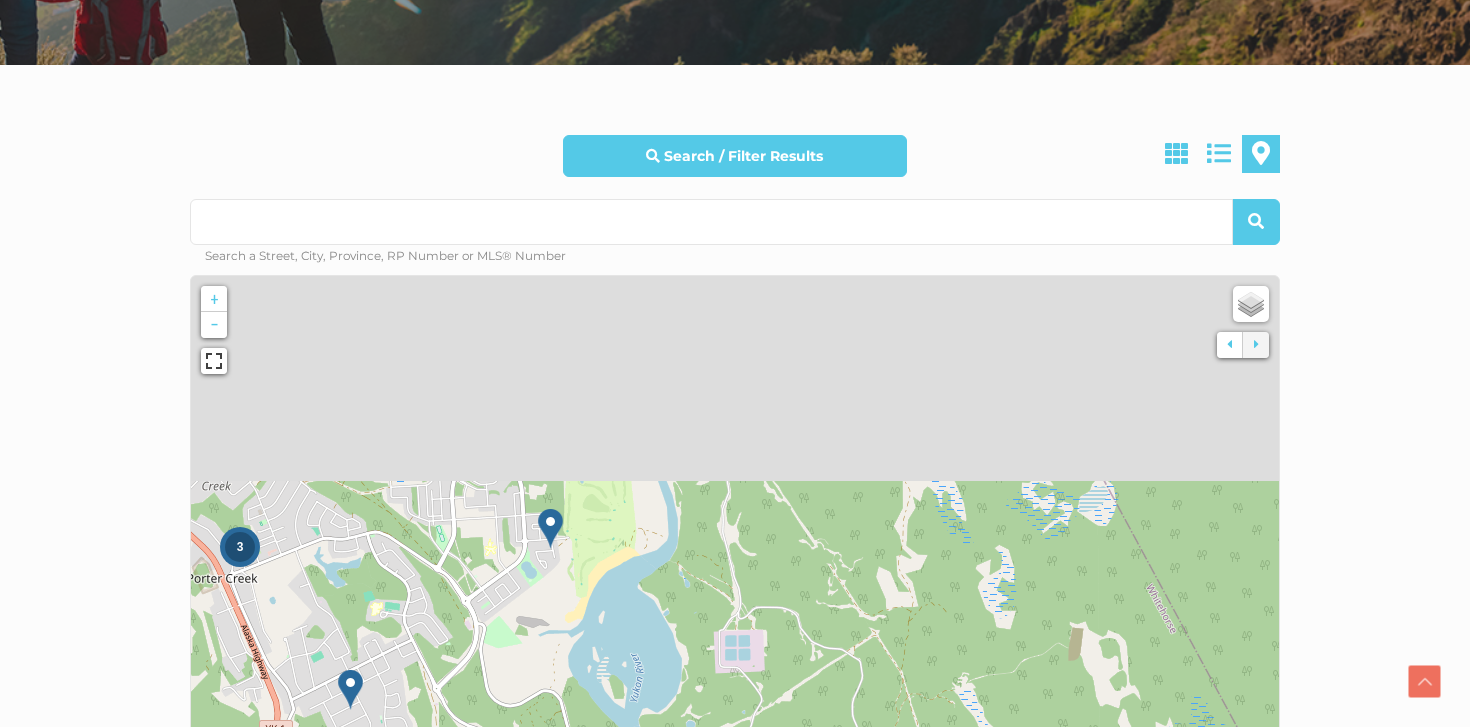 drag, startPoint x: 657, startPoint y: 346, endPoint x: 631, endPoint y: 636, distance: 291.16318 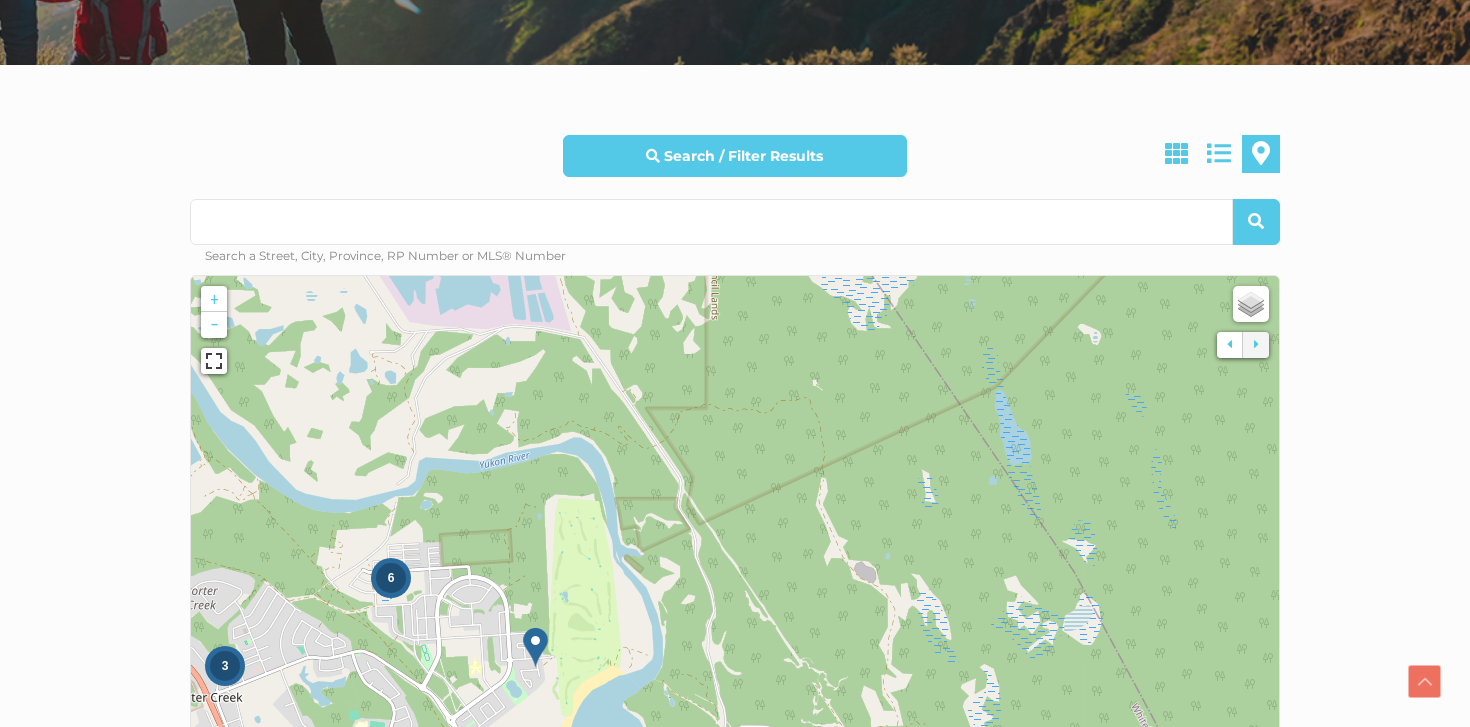 click at bounding box center [535, 647] 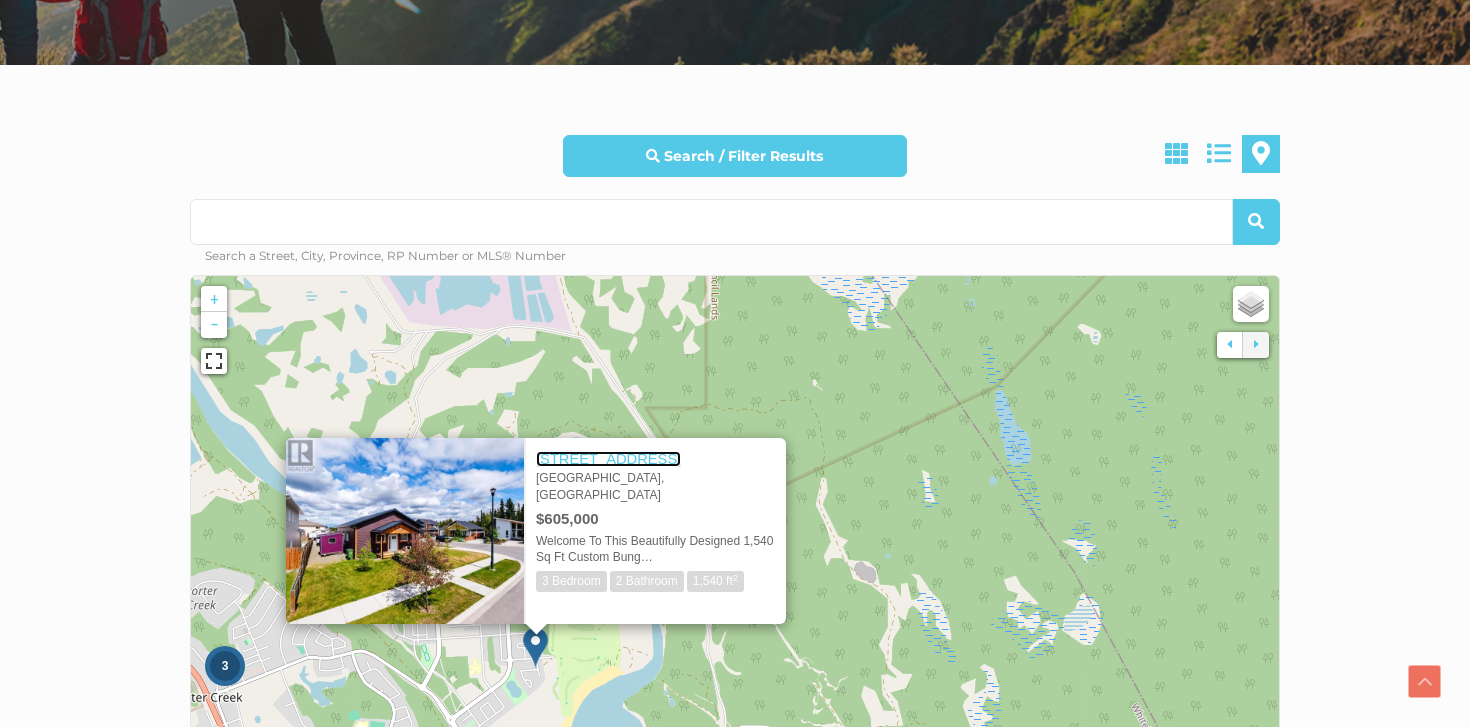 click on "1 Bellingham Court" at bounding box center (608, 459) 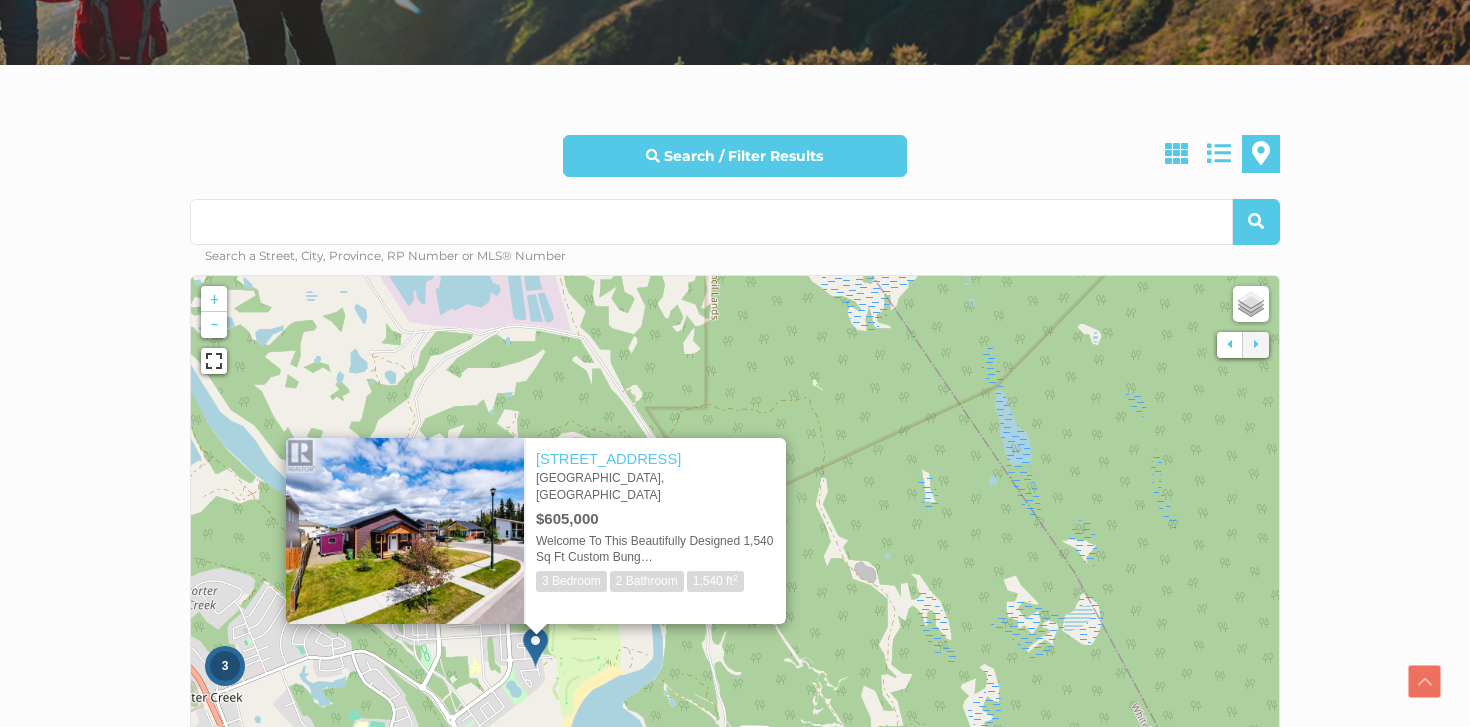 click 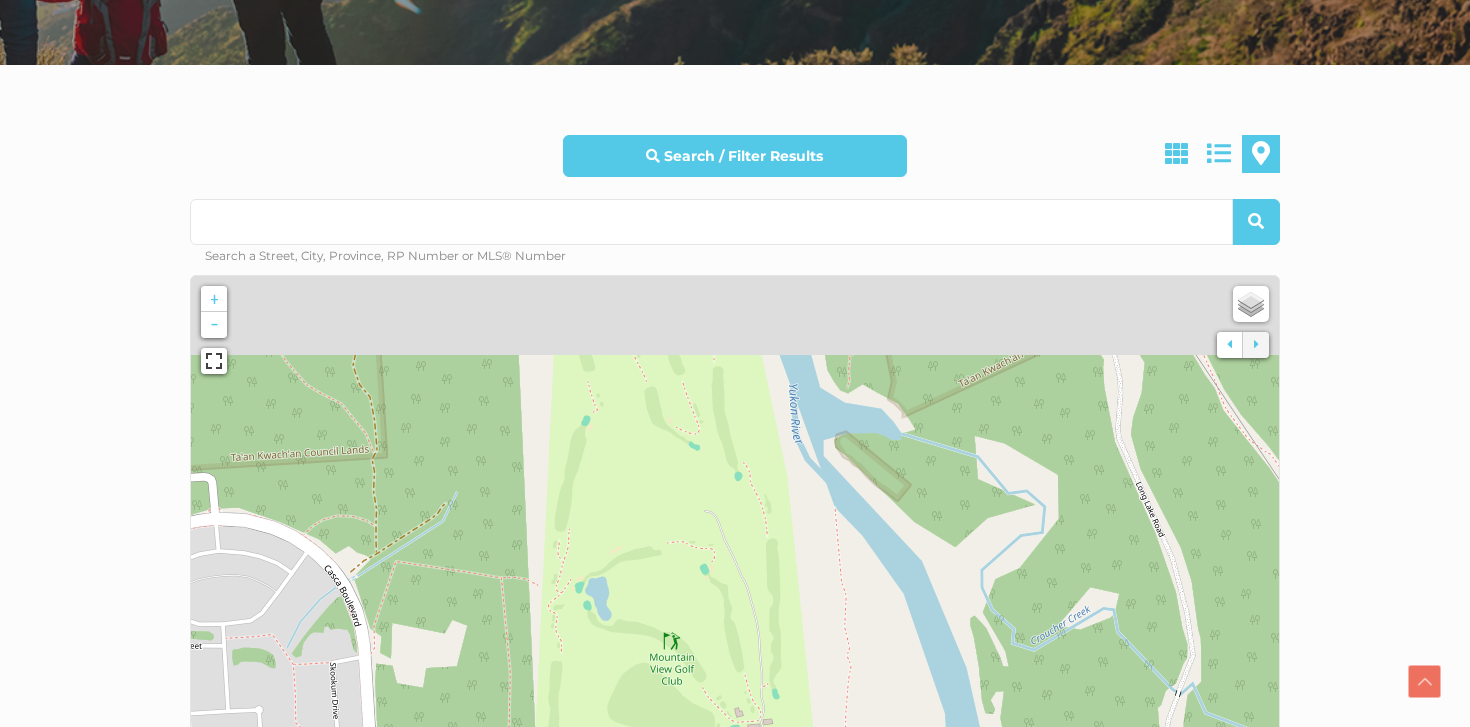 drag, startPoint x: 436, startPoint y: 412, endPoint x: 508, endPoint y: 735, distance: 330.9275 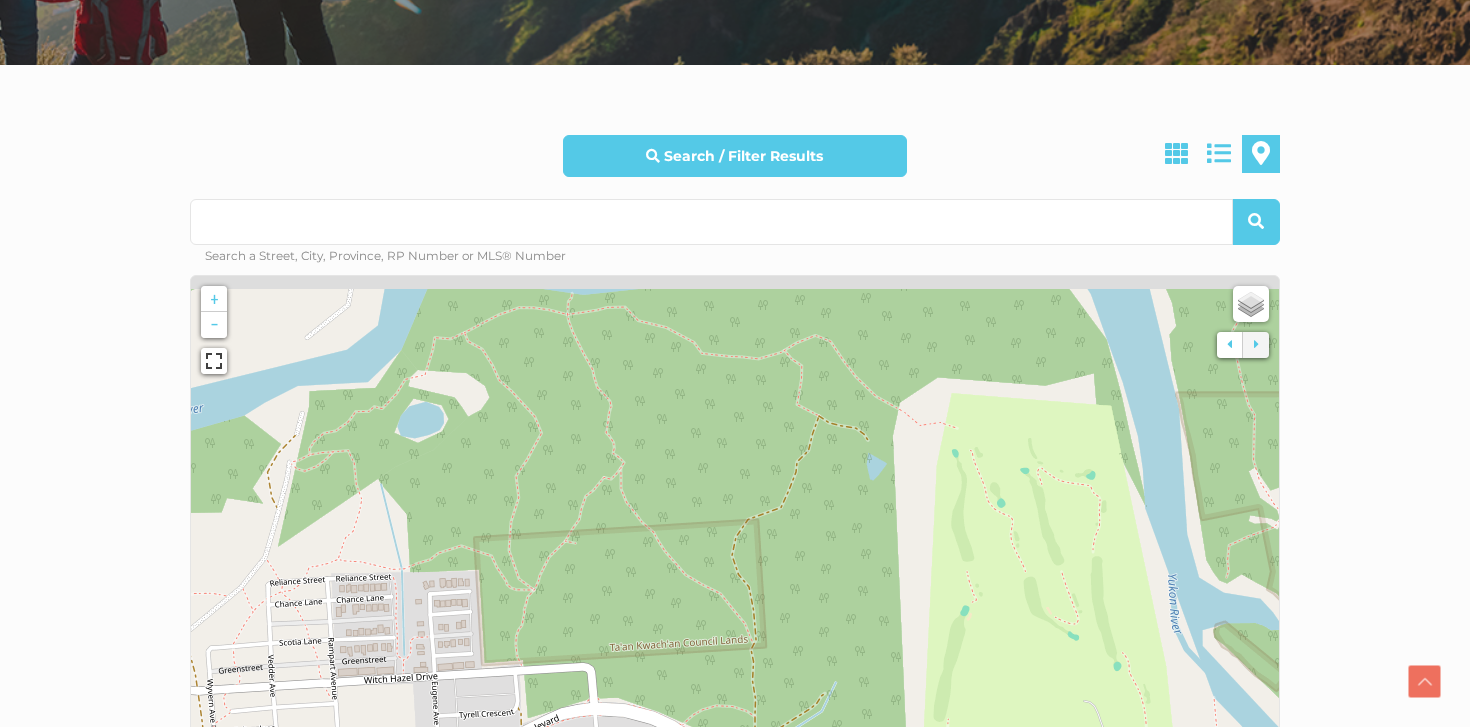 drag, startPoint x: 358, startPoint y: 450, endPoint x: 722, endPoint y: 567, distance: 382.34146 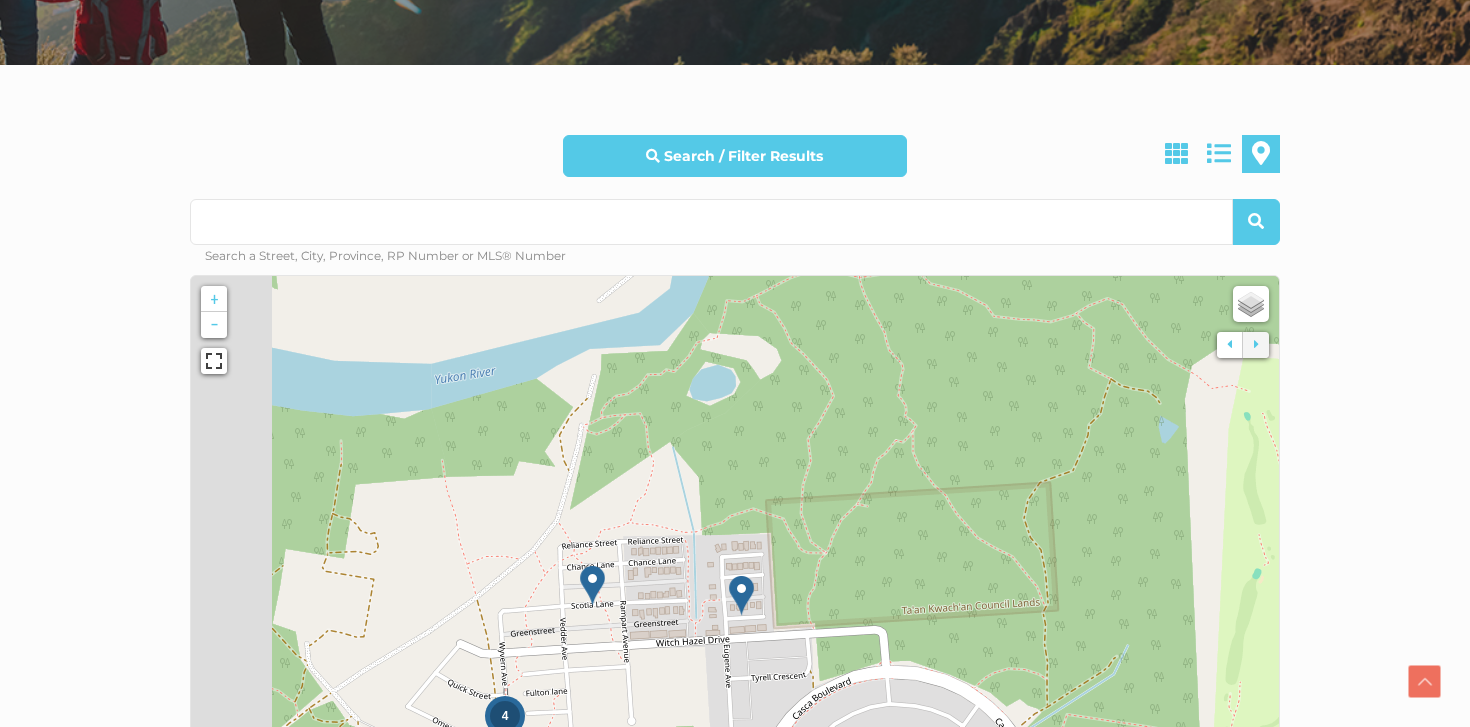 drag, startPoint x: 337, startPoint y: 508, endPoint x: 632, endPoint y: 471, distance: 297.31128 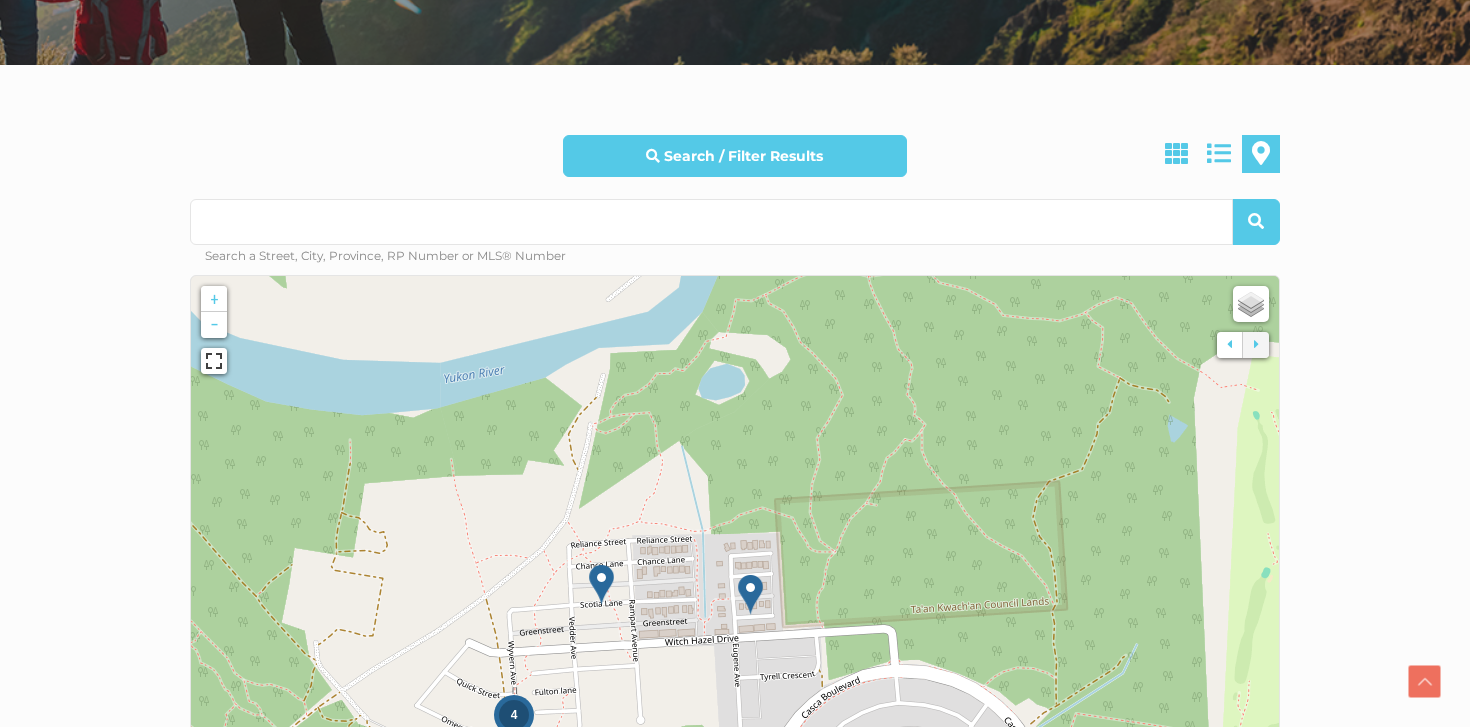 click at bounding box center (601, 584) 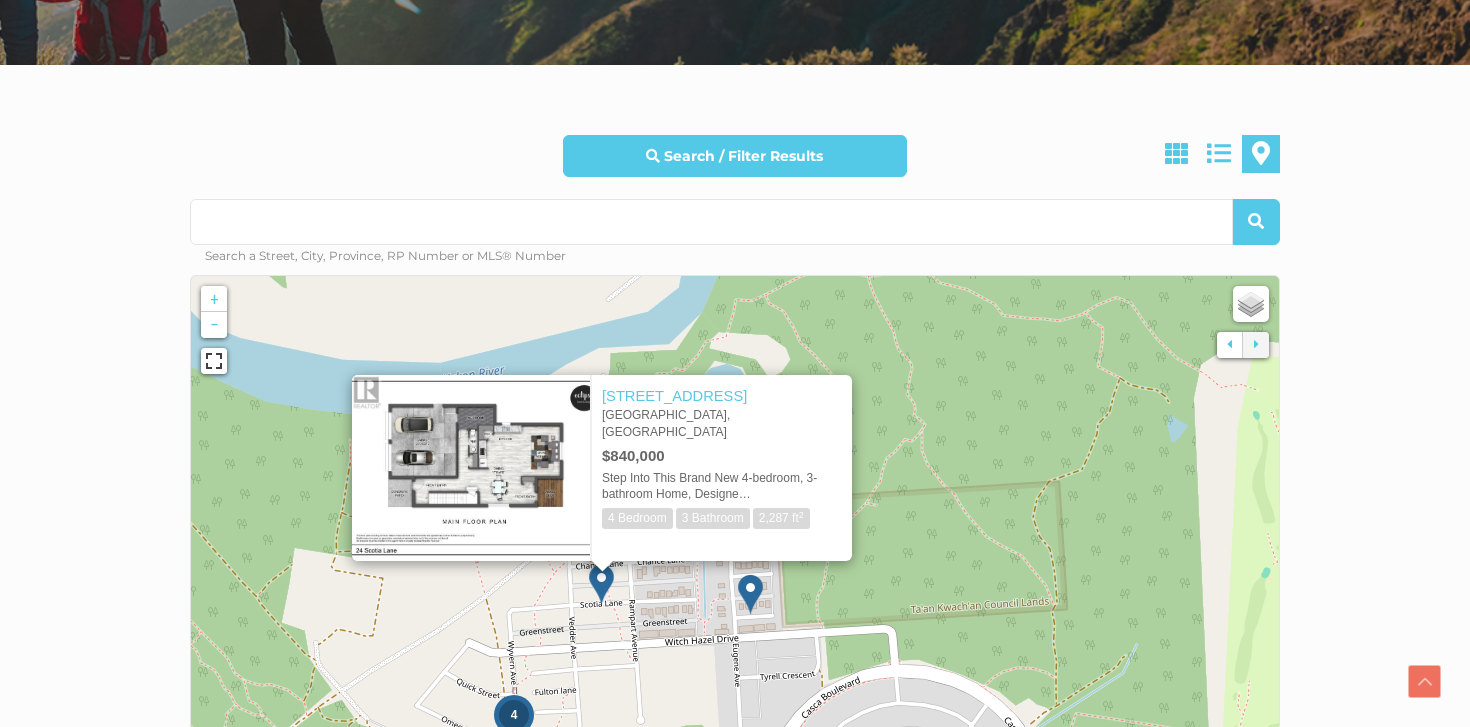 click at bounding box center (750, 594) 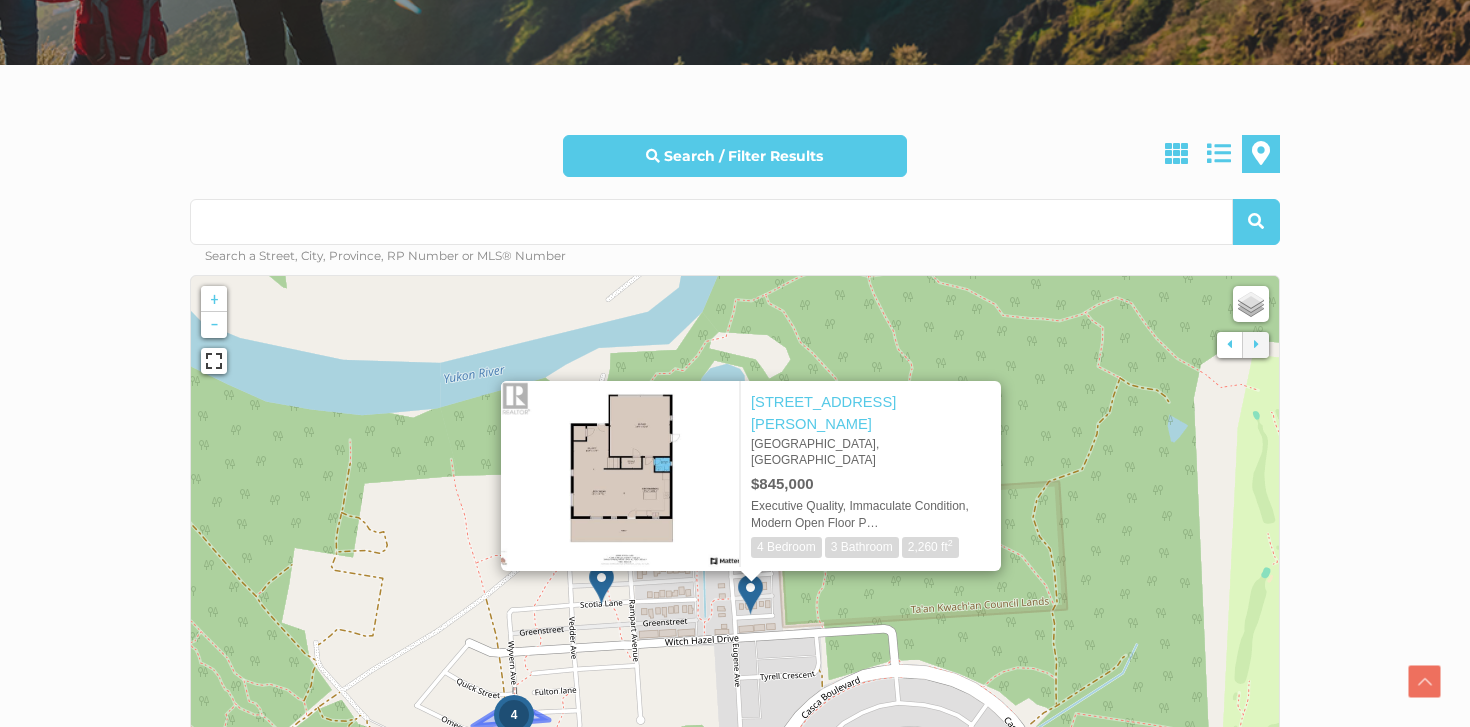 click on "4" at bounding box center [514, 715] 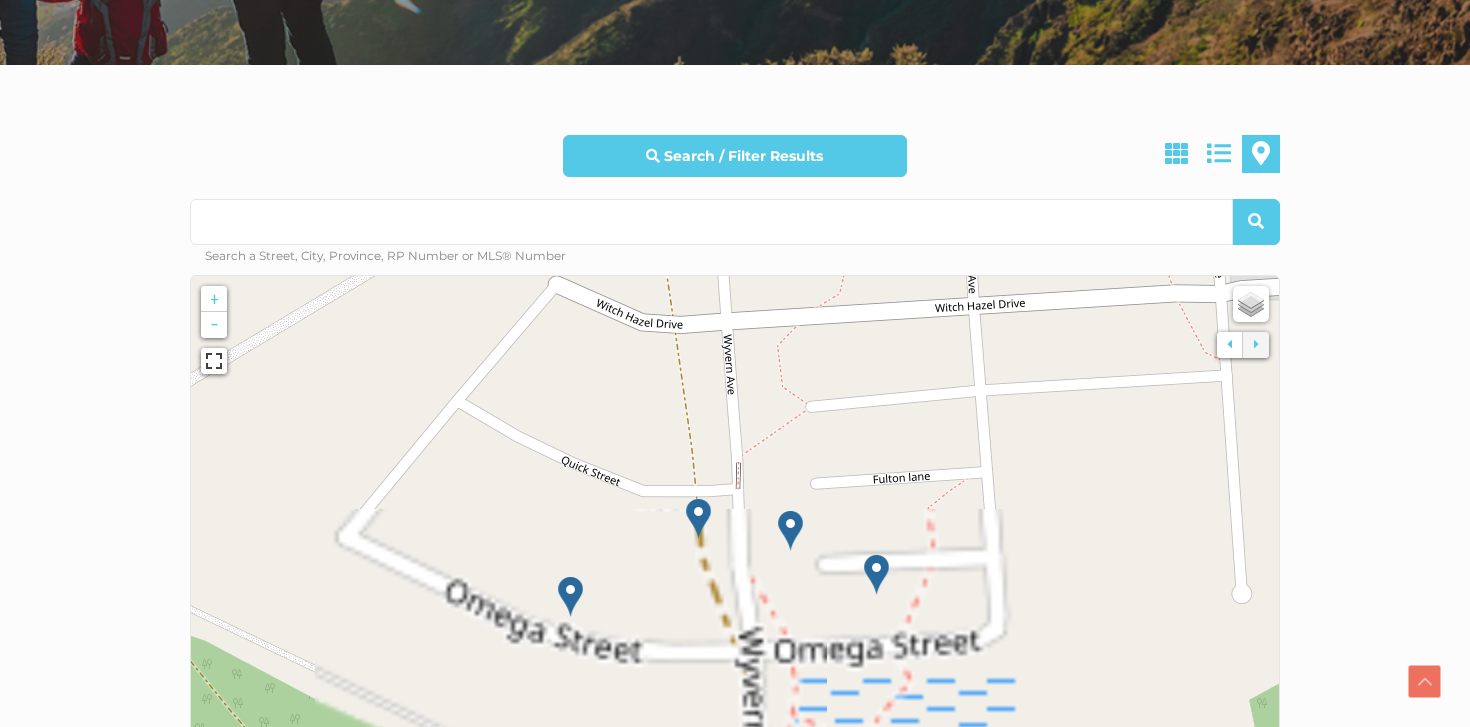 click at bounding box center [570, 596] 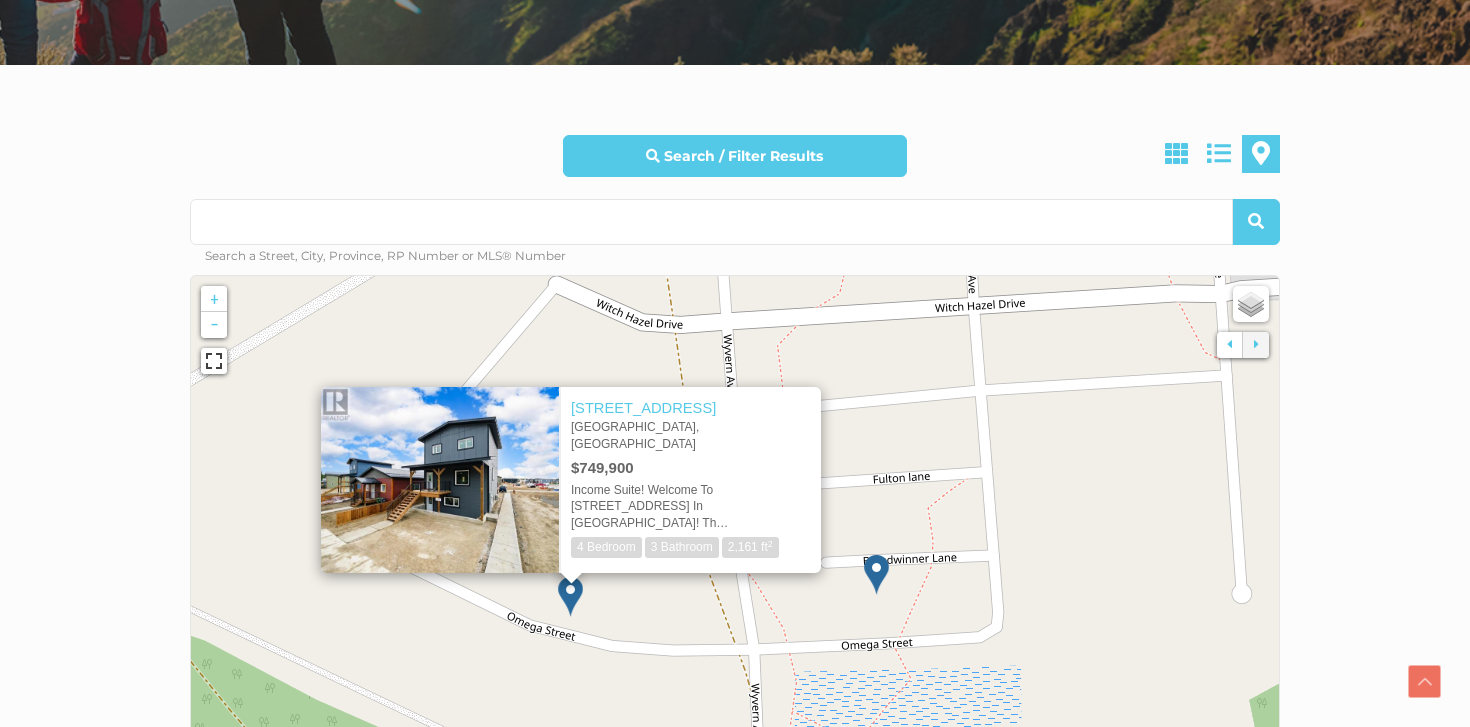 click 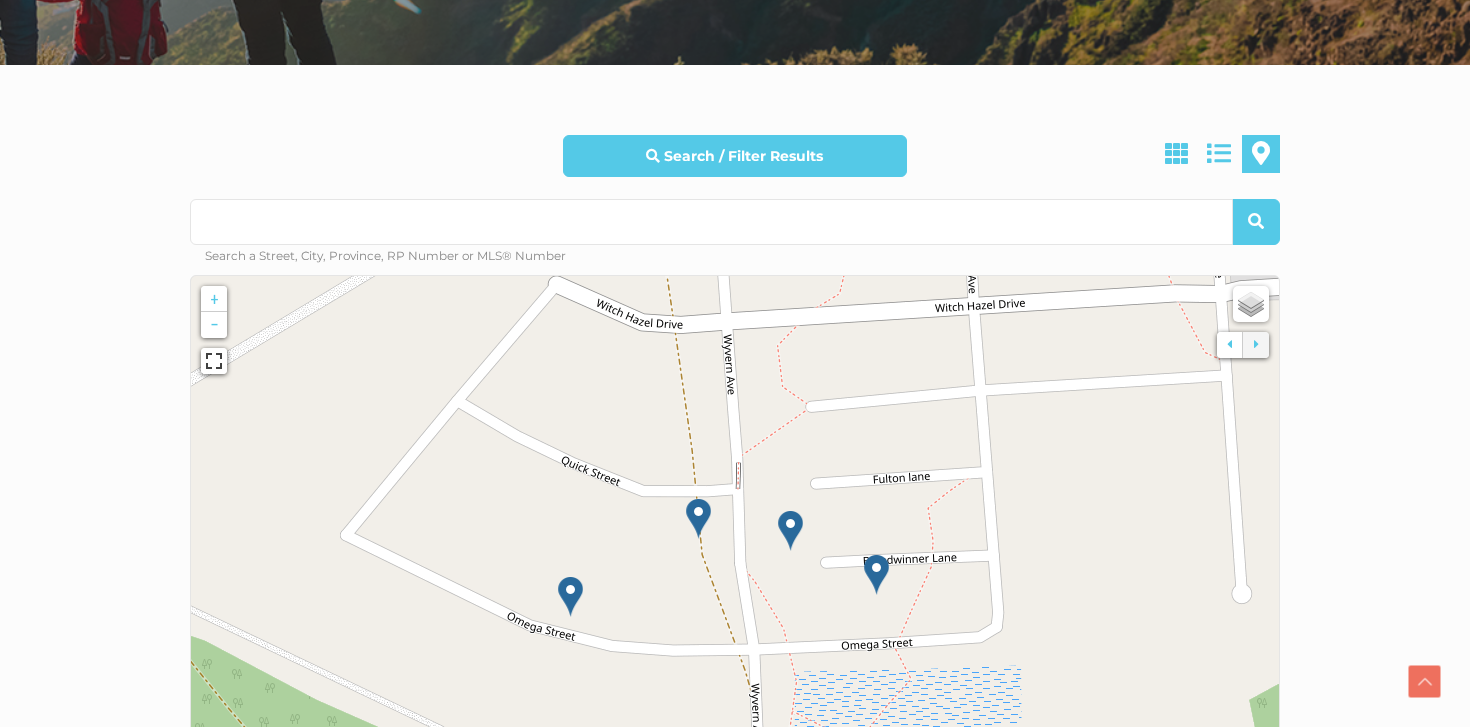 click at bounding box center [698, 518] 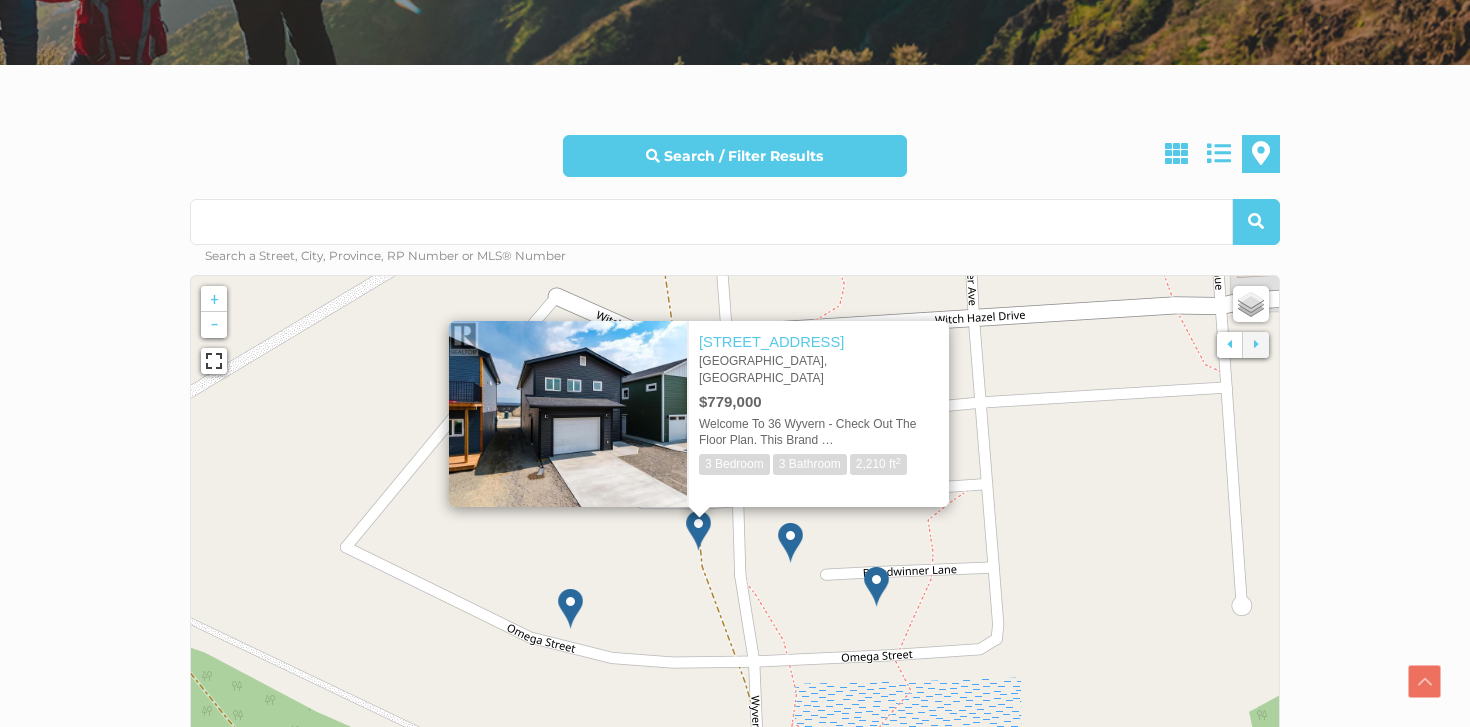click 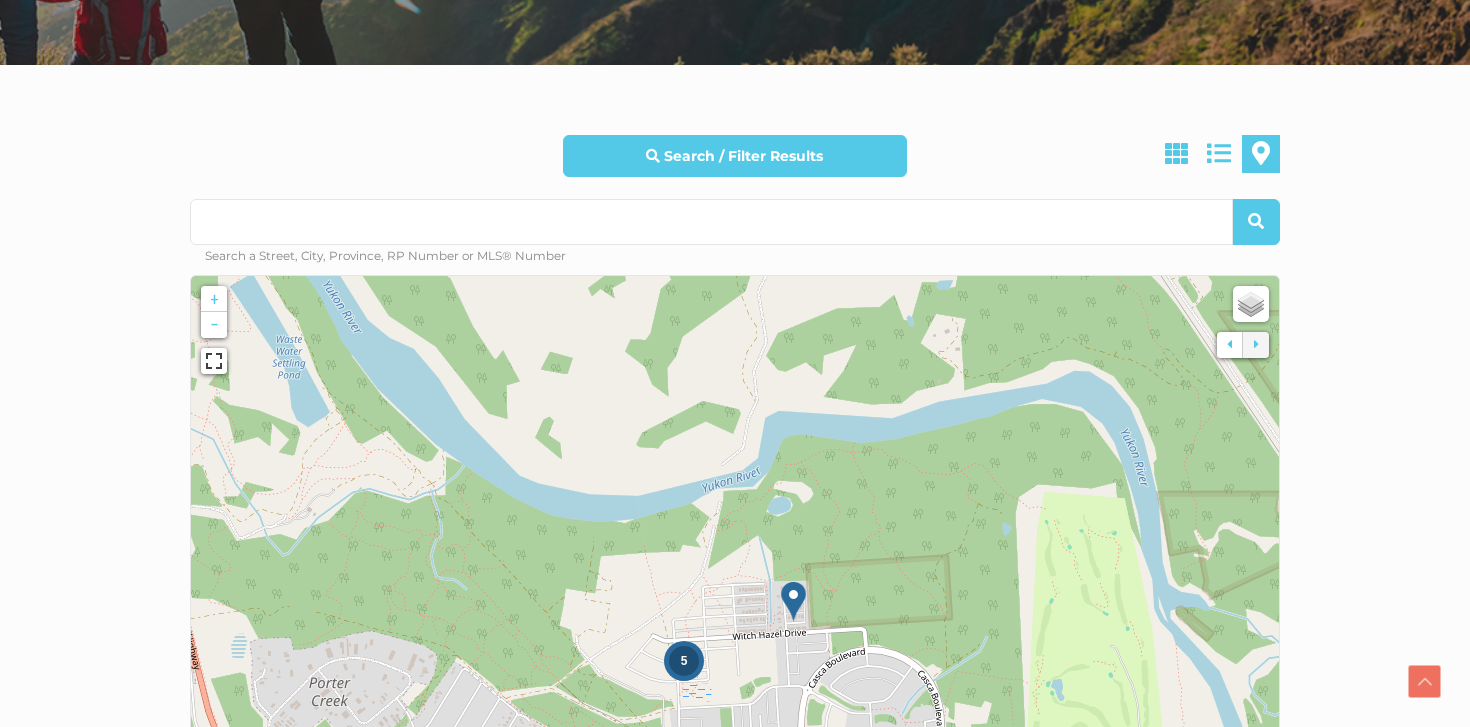 drag, startPoint x: 631, startPoint y: 409, endPoint x: 668, endPoint y: 700, distance: 293.3428 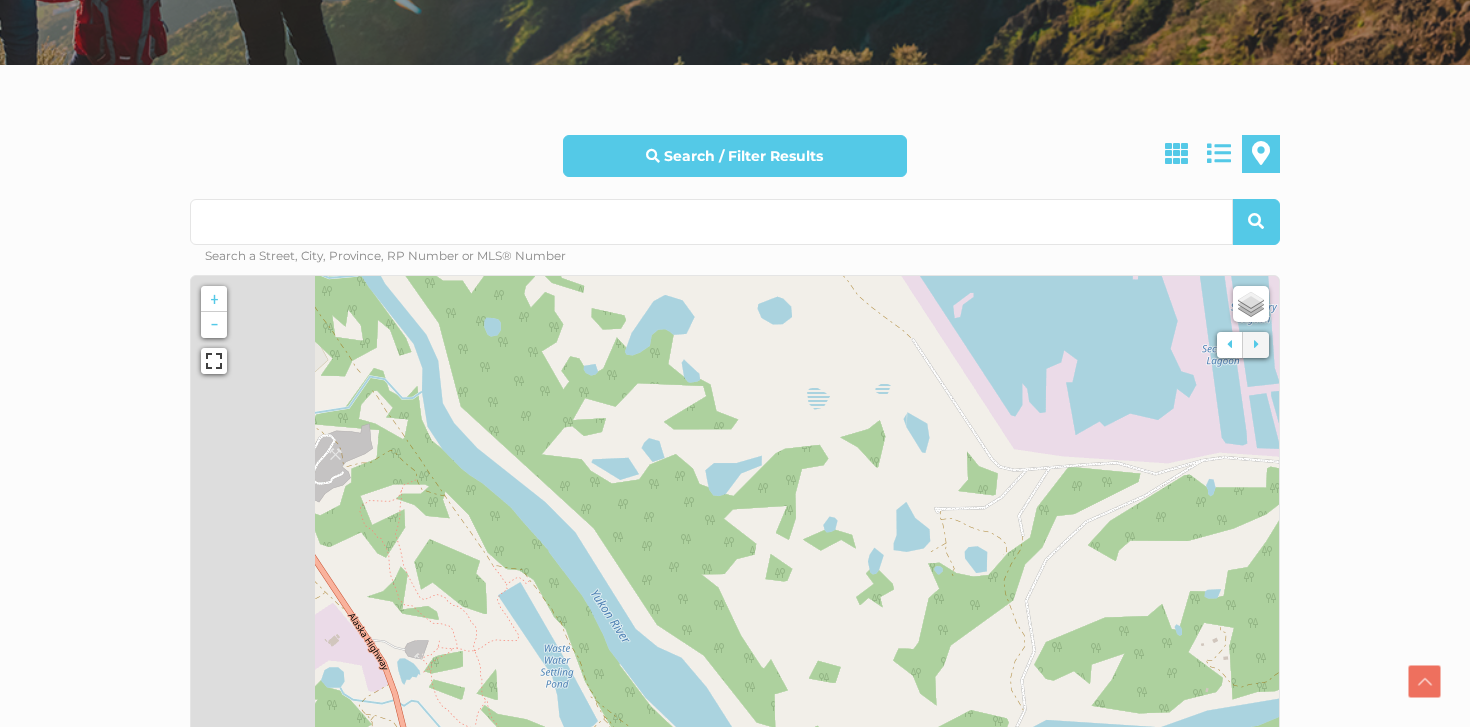 drag, startPoint x: 424, startPoint y: 381, endPoint x: 716, endPoint y: 487, distance: 310.6445 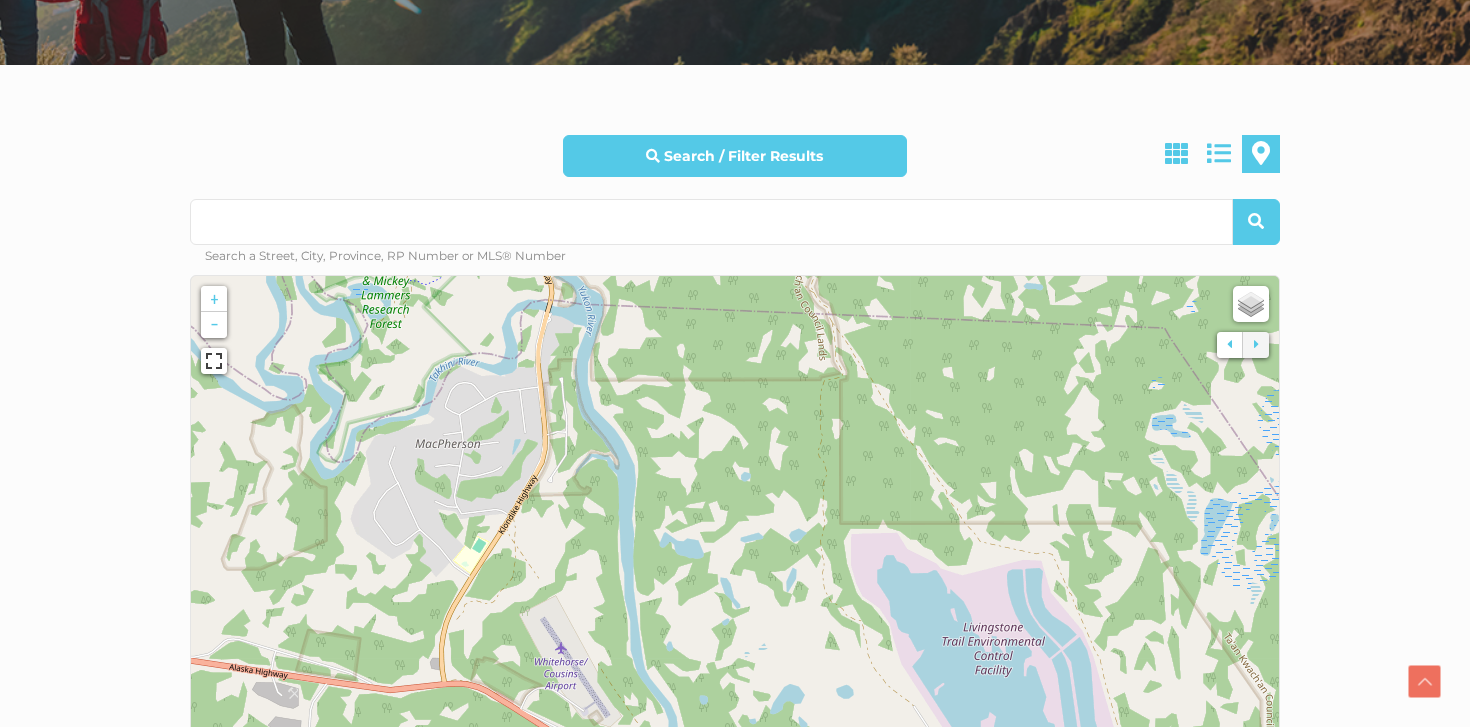 drag, startPoint x: 593, startPoint y: 338, endPoint x: 639, endPoint y: 605, distance: 270.93356 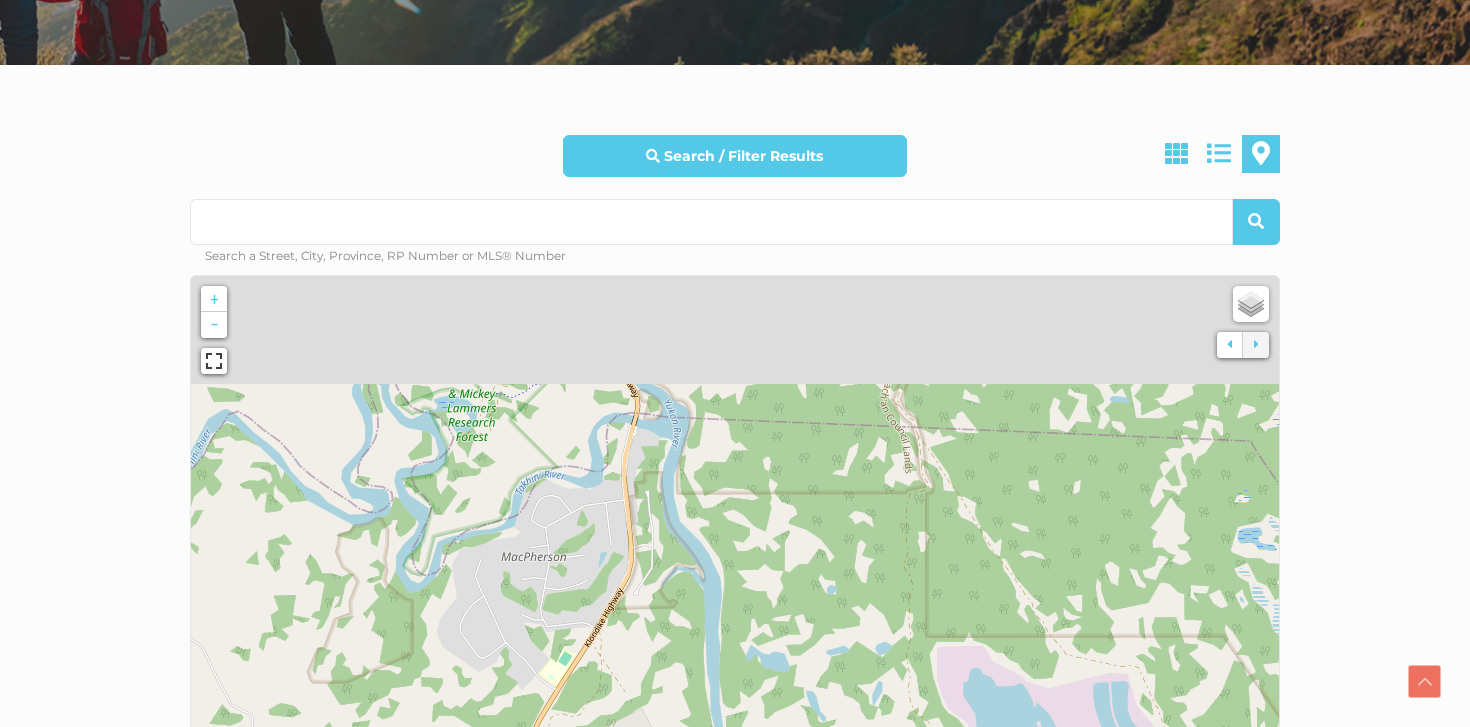 drag, startPoint x: 592, startPoint y: 382, endPoint x: 714, endPoint y: 570, distance: 224.11604 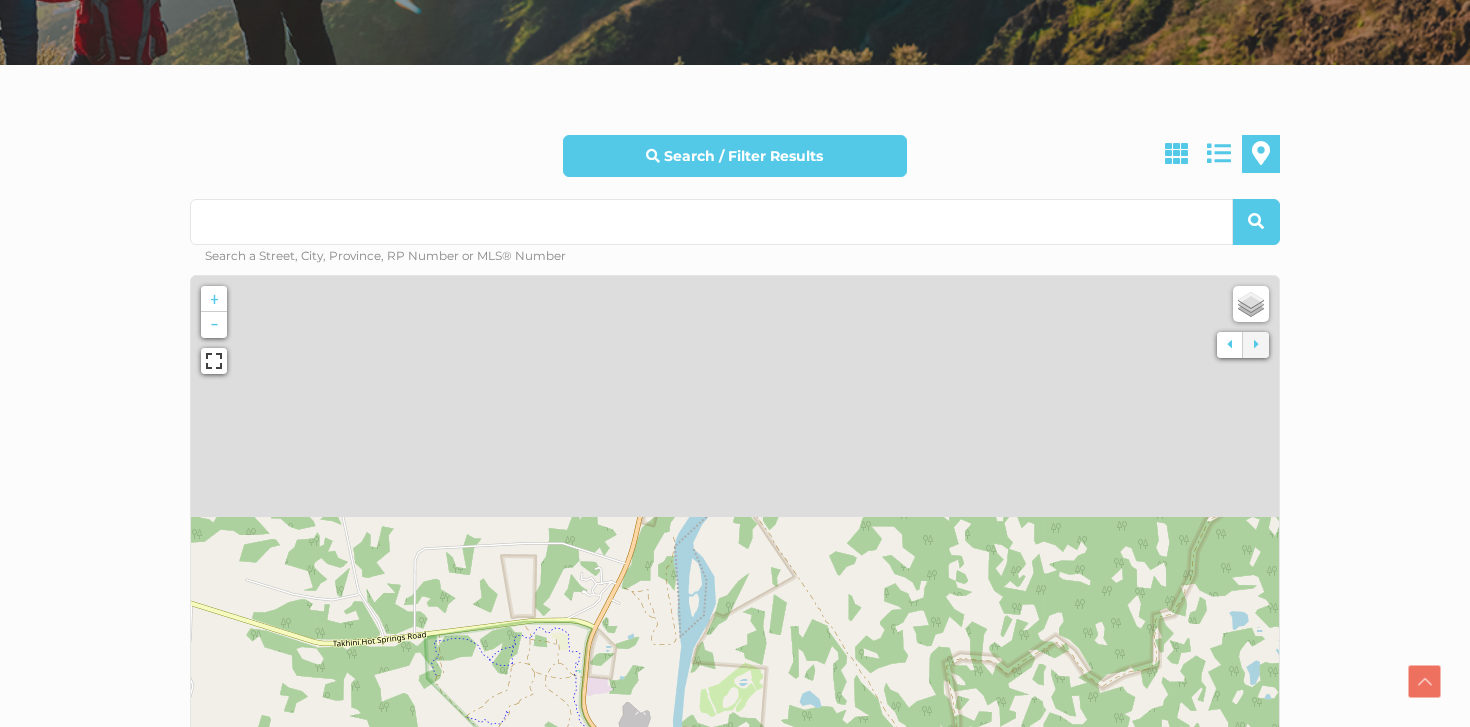 drag, startPoint x: 622, startPoint y: 322, endPoint x: 625, endPoint y: 672, distance: 350.01285 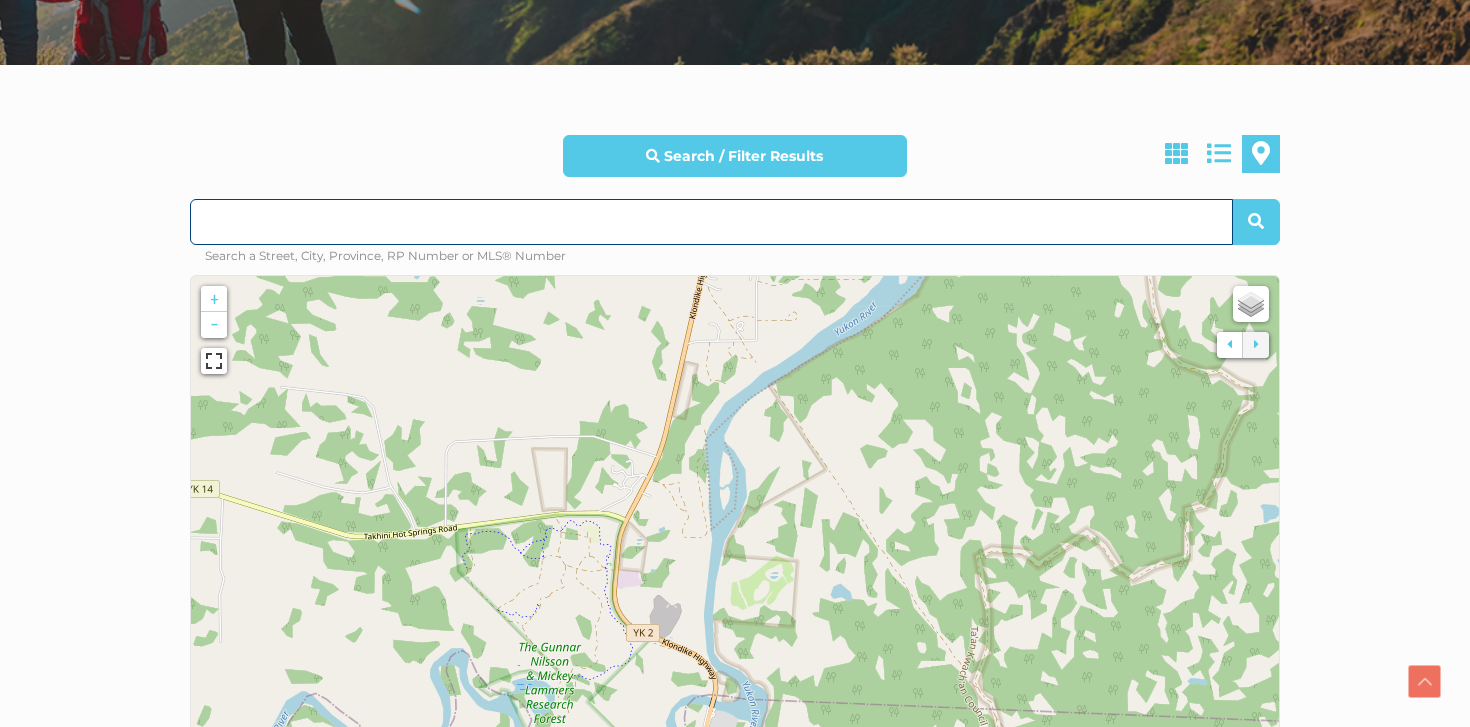 drag, startPoint x: 616, startPoint y: 608, endPoint x: 853, endPoint y: 179, distance: 490.11224 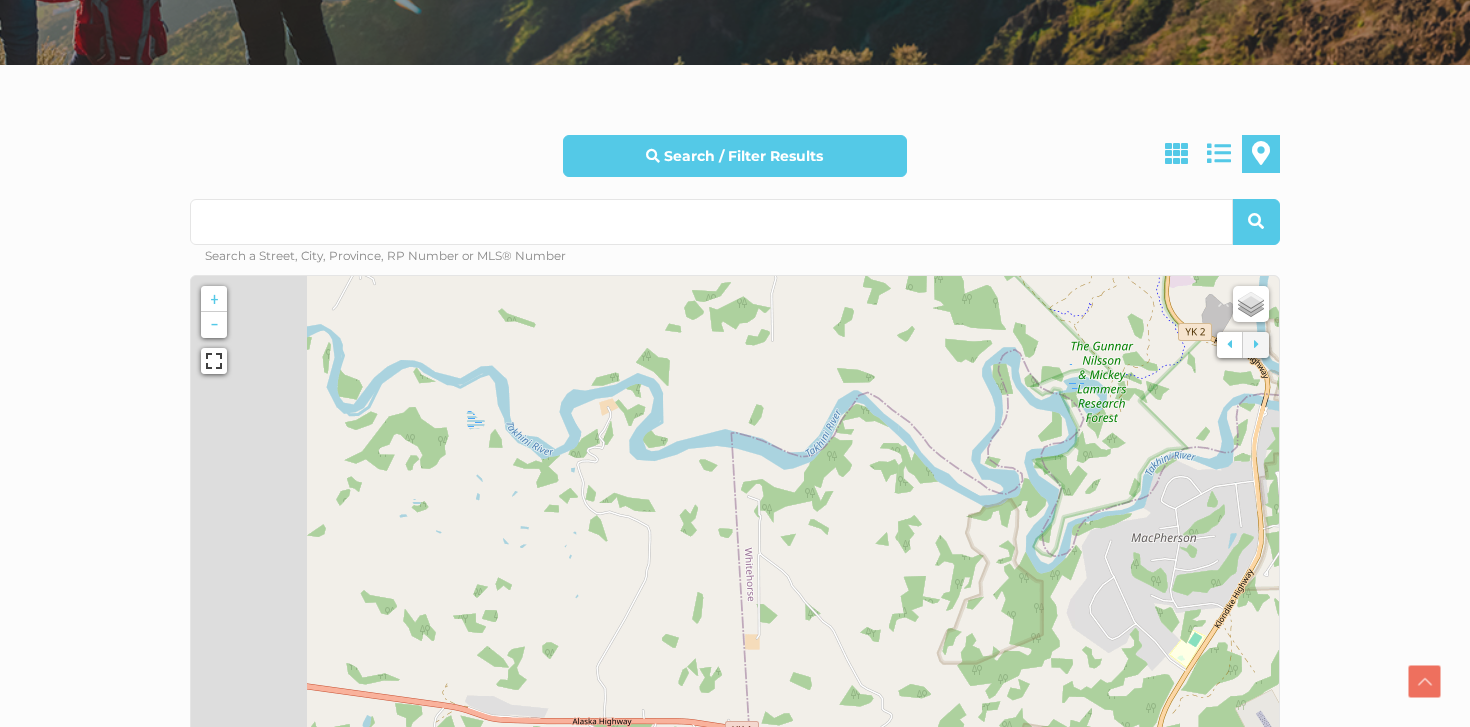 drag, startPoint x: 709, startPoint y: 436, endPoint x: 905, endPoint y: 553, distance: 228.2652 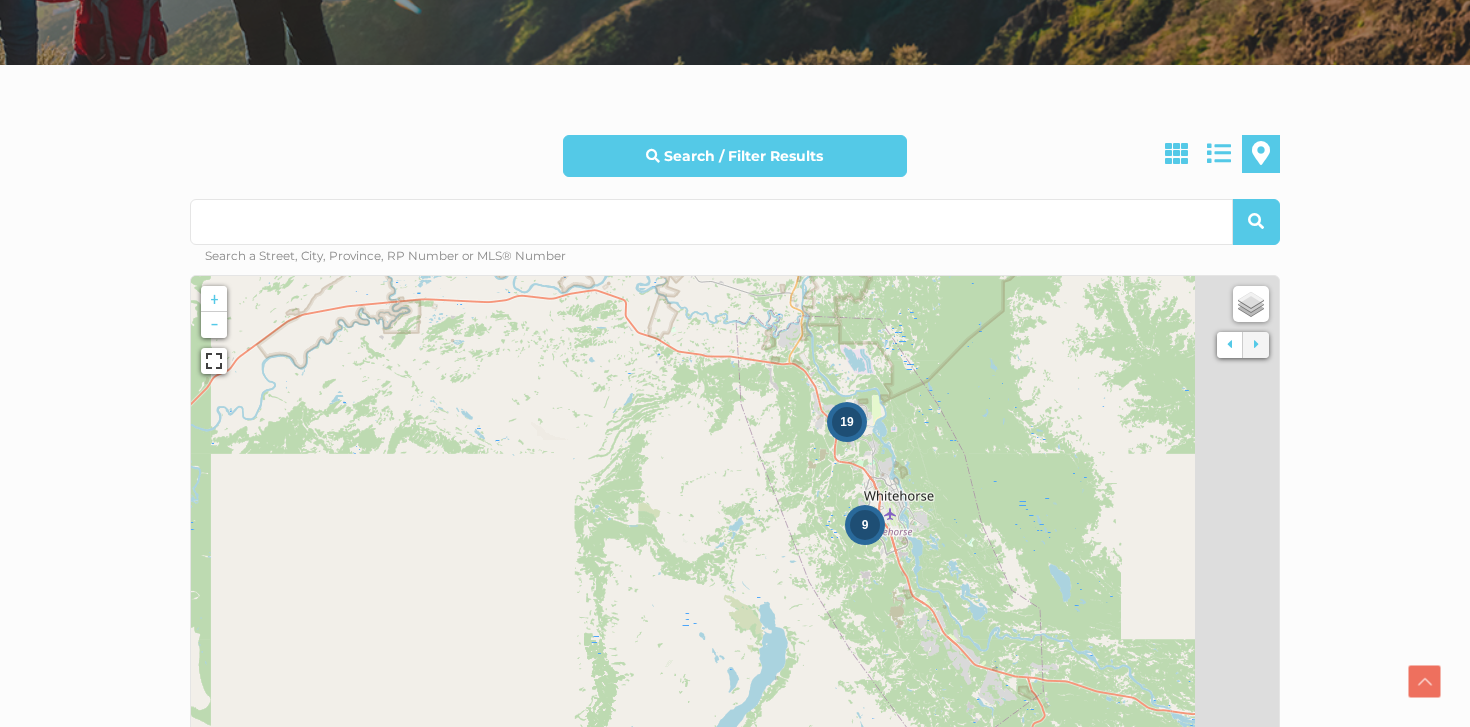 drag, startPoint x: 1087, startPoint y: 590, endPoint x: 805, endPoint y: 336, distance: 379.52603 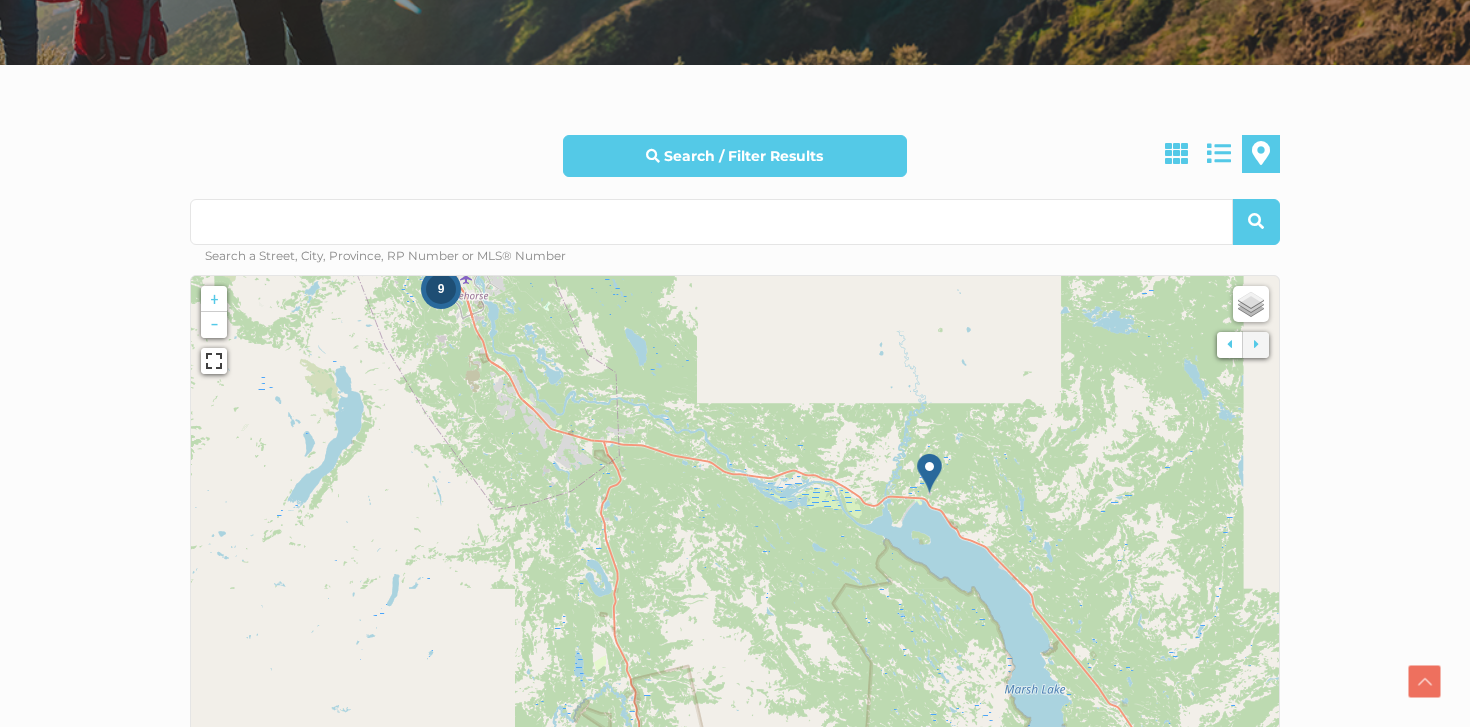drag, startPoint x: 856, startPoint y: 526, endPoint x: 659, endPoint y: 456, distance: 209.06697 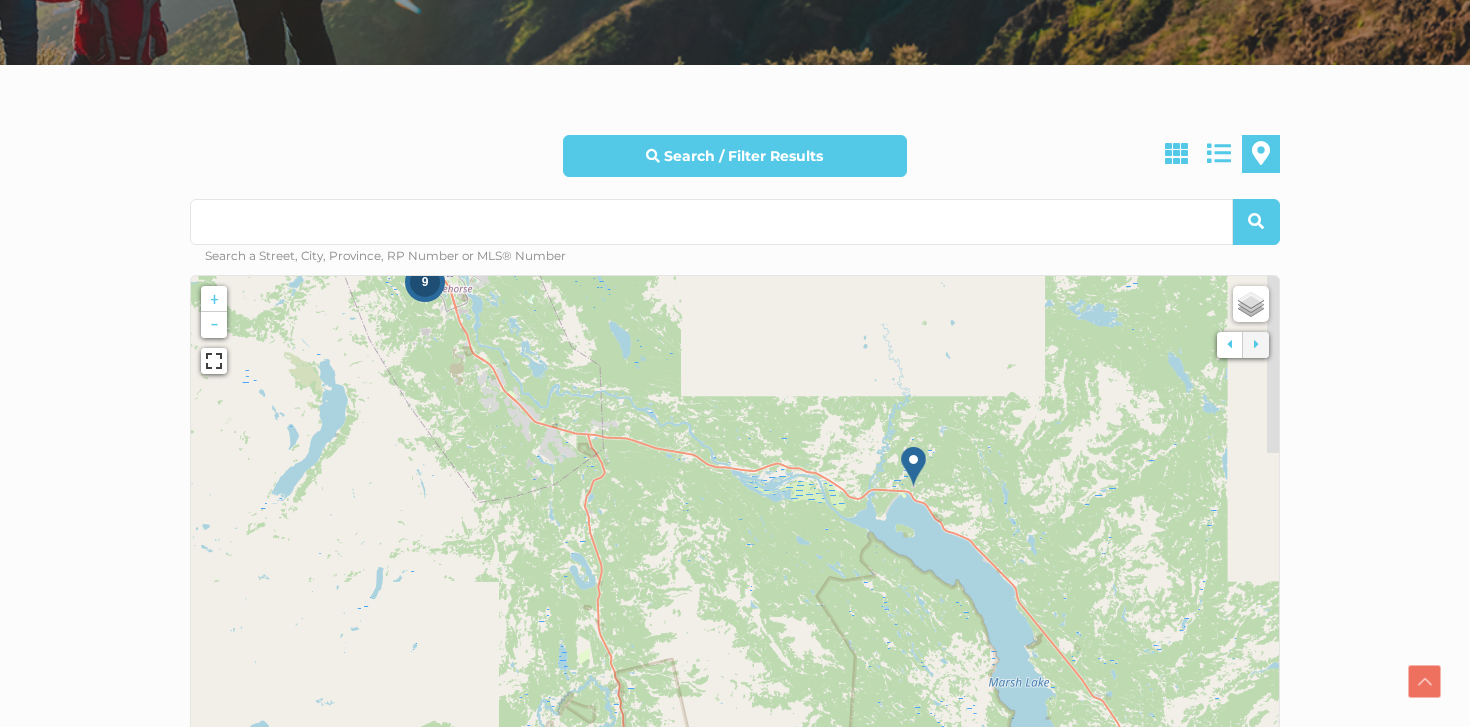 click at bounding box center [913, 466] 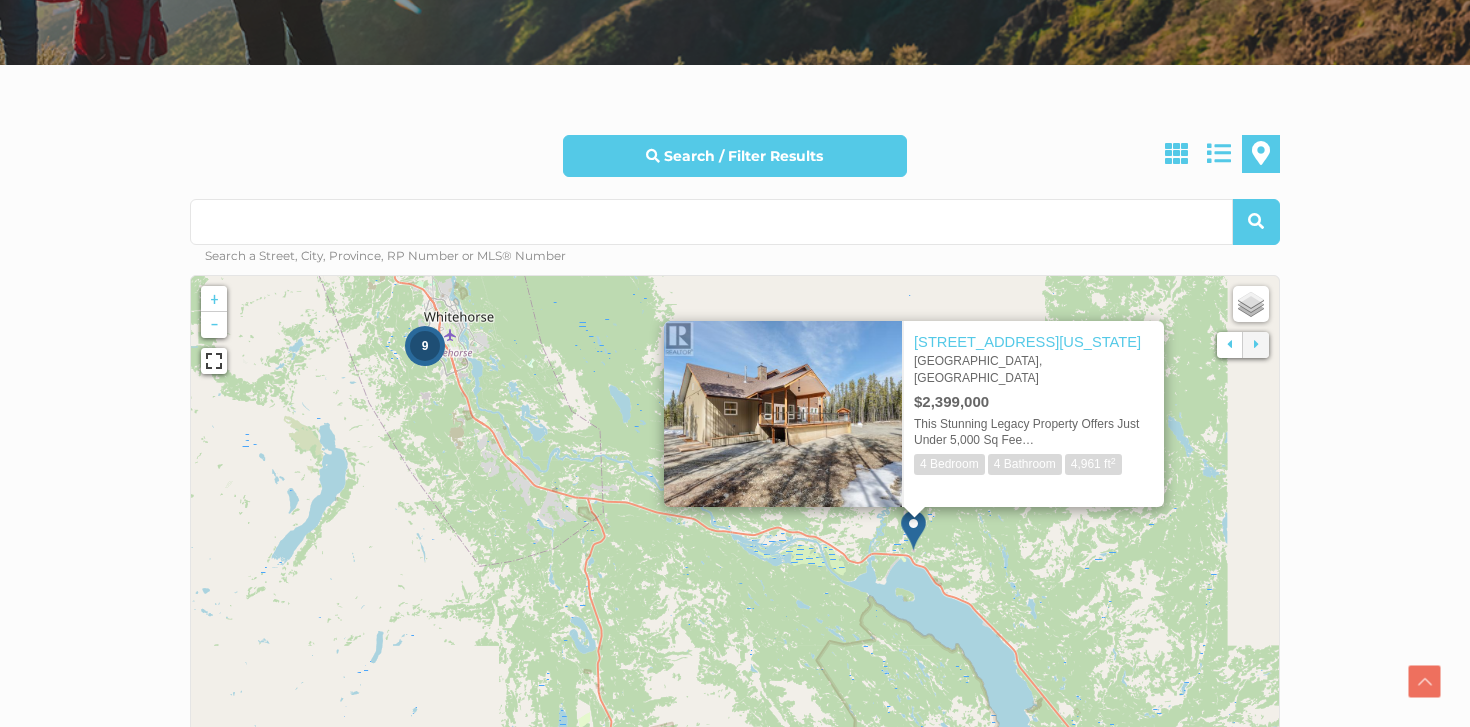 click on "× 216 Old Alaska Hwy Whitehorse North, Yukon $2,399,000 This Stunning Legacy Property Offers Just Under 5,000 Sq Fee… 4 Bedroom 4 Bathroom 4,961 ft 2" at bounding box center (914, 404) 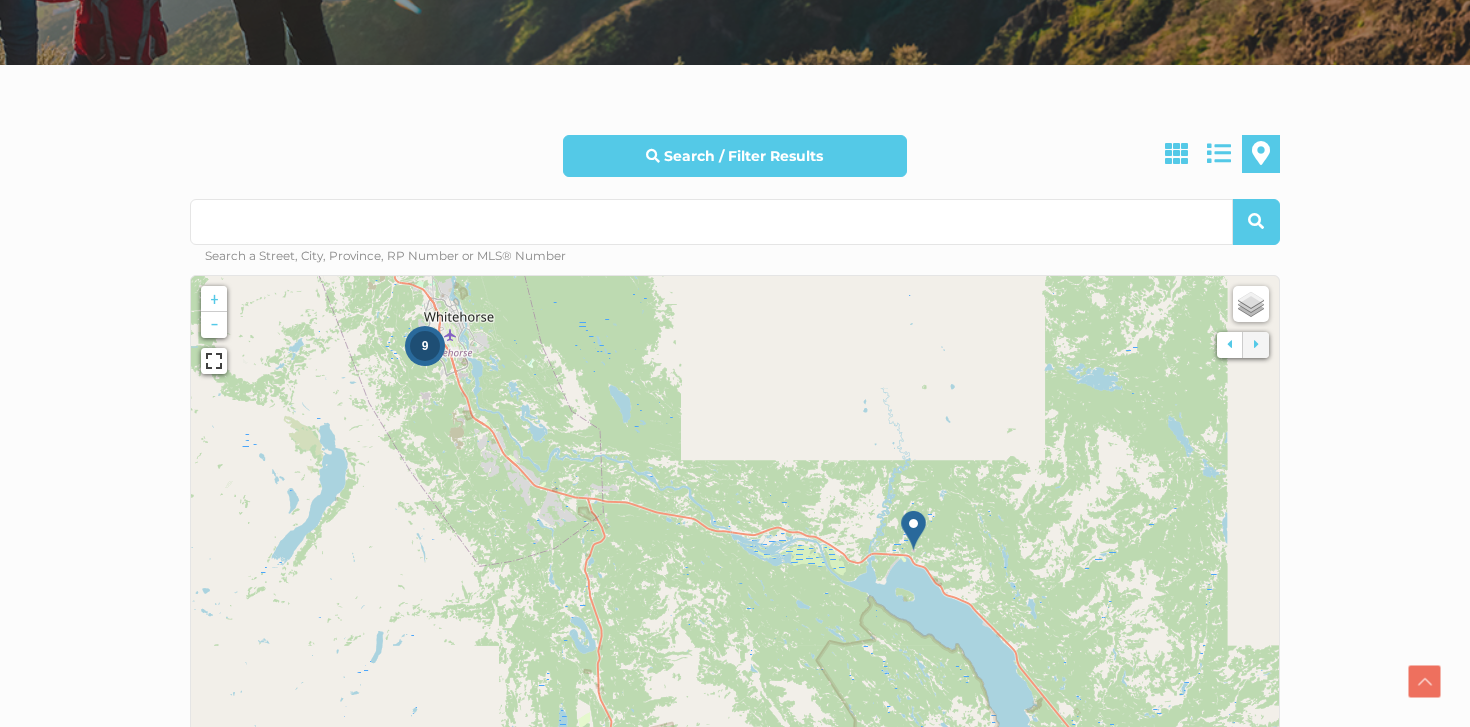 drag, startPoint x: 955, startPoint y: 630, endPoint x: 773, endPoint y: 368, distance: 319.011 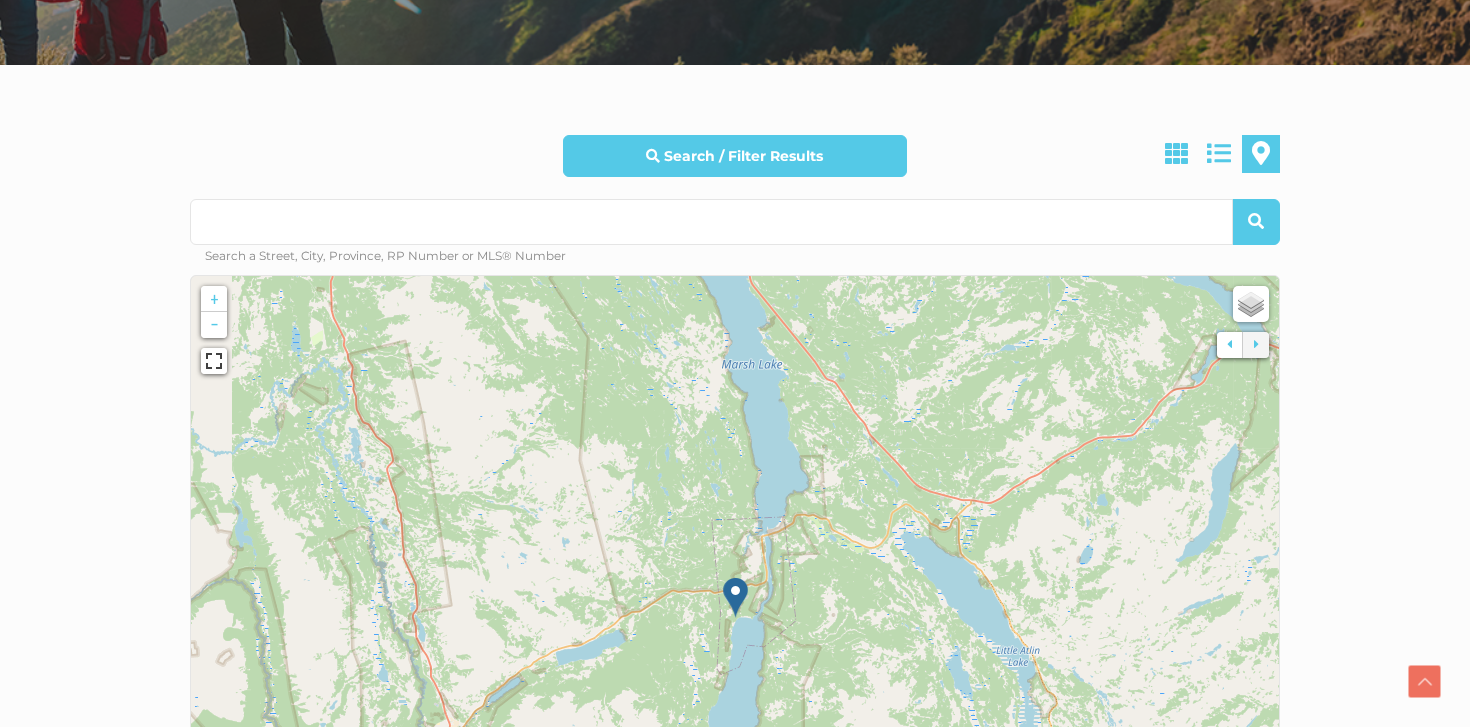 click at bounding box center [735, 597] 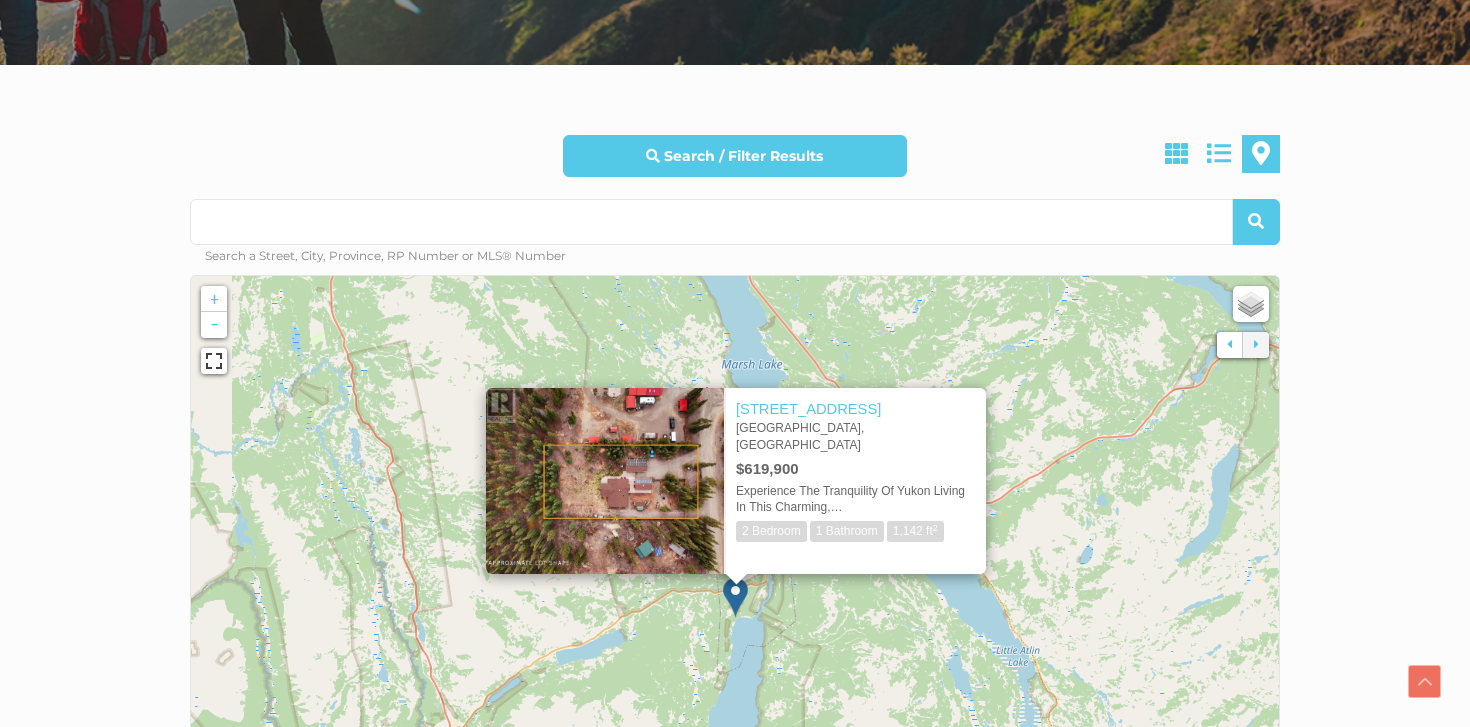 click on "× 3 Canenger Way Whitehorse South, Yukon $619,900 Experience The Tranquility Of Yukon Living In This Charming,… 2 Bedroom 1 Bathroom 1,142 ft 2" at bounding box center [736, 471] 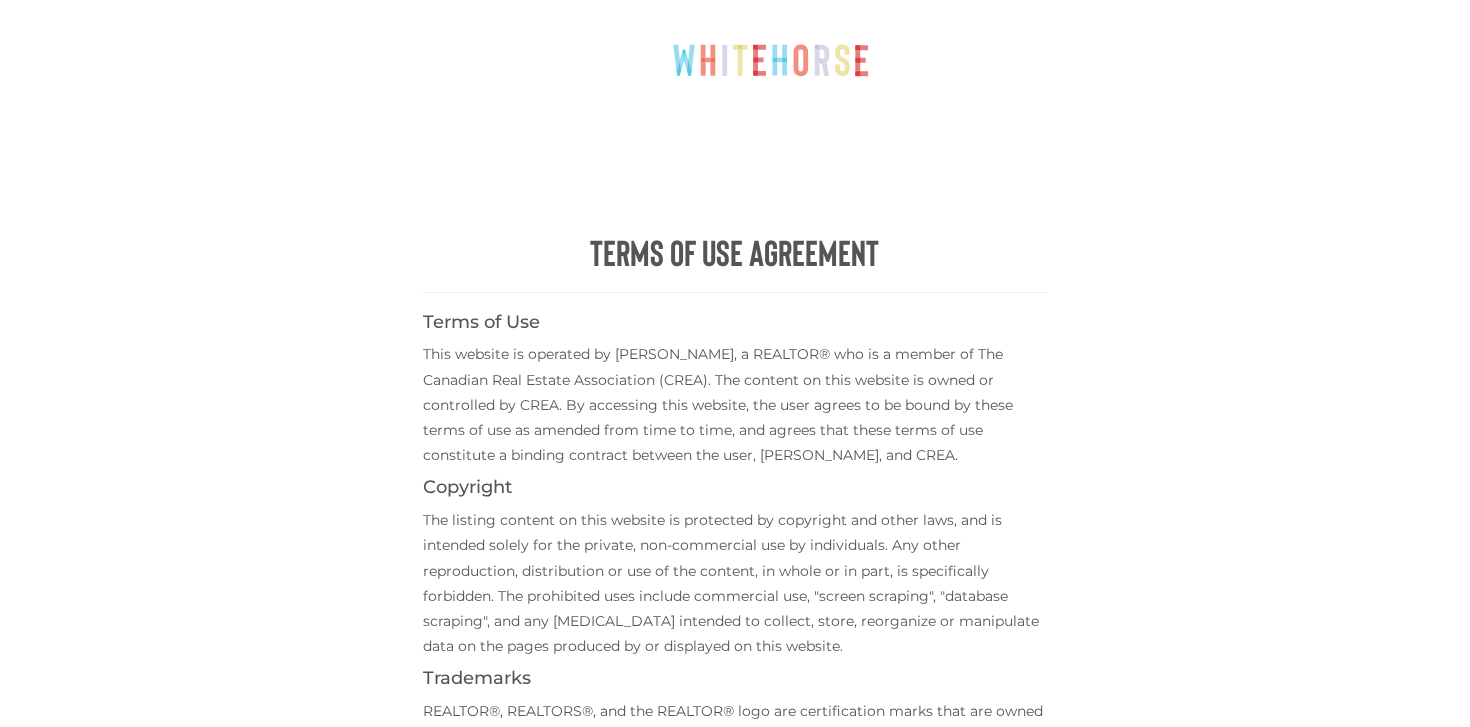scroll, scrollTop: 0, scrollLeft: 0, axis: both 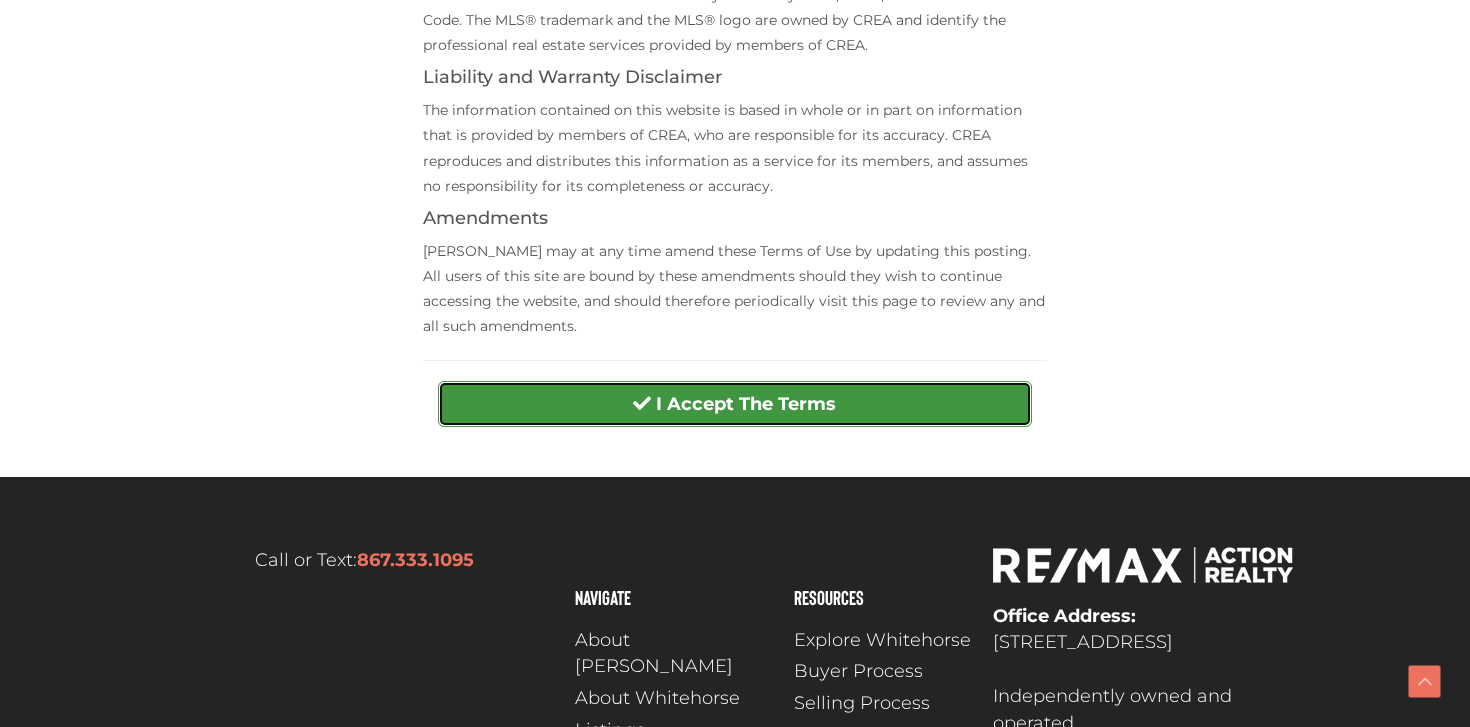 click on "I Accept The Terms" at bounding box center [746, 404] 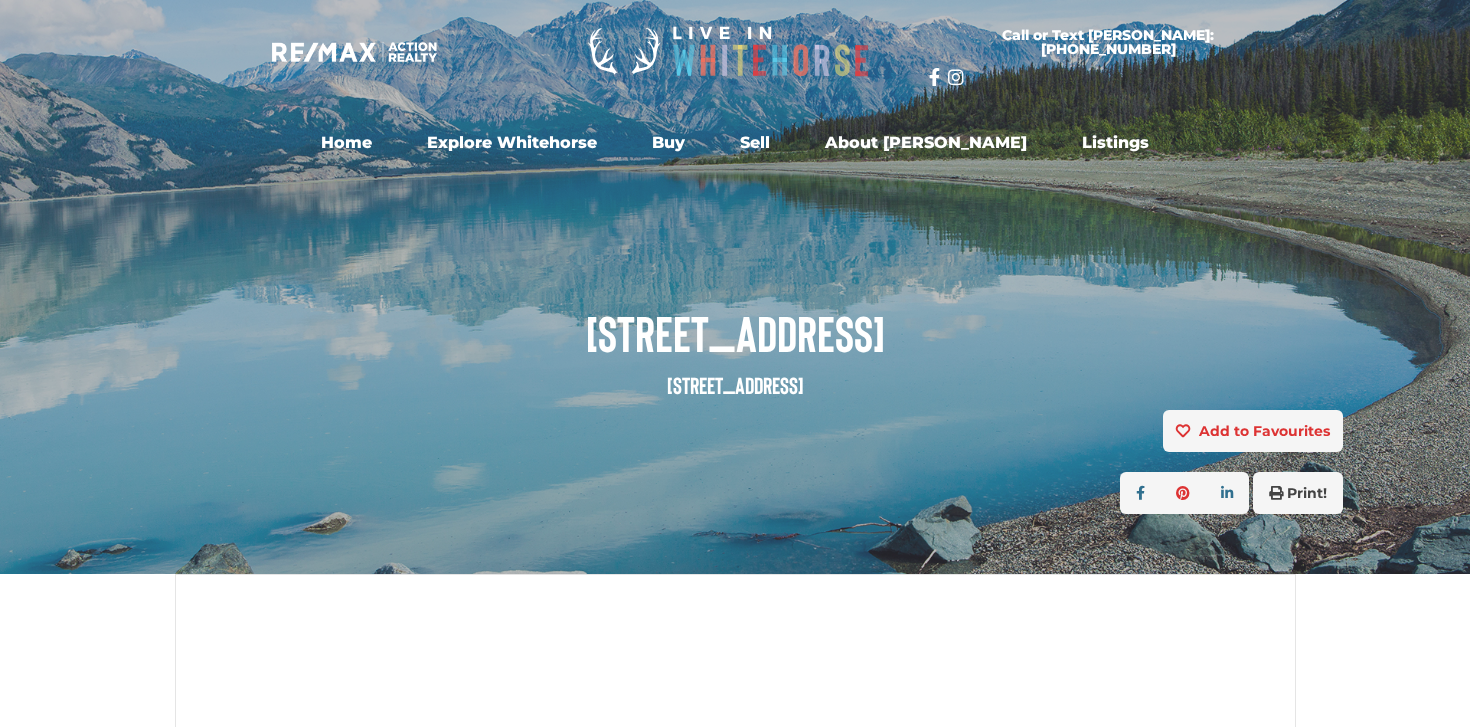 scroll, scrollTop: 0, scrollLeft: 0, axis: both 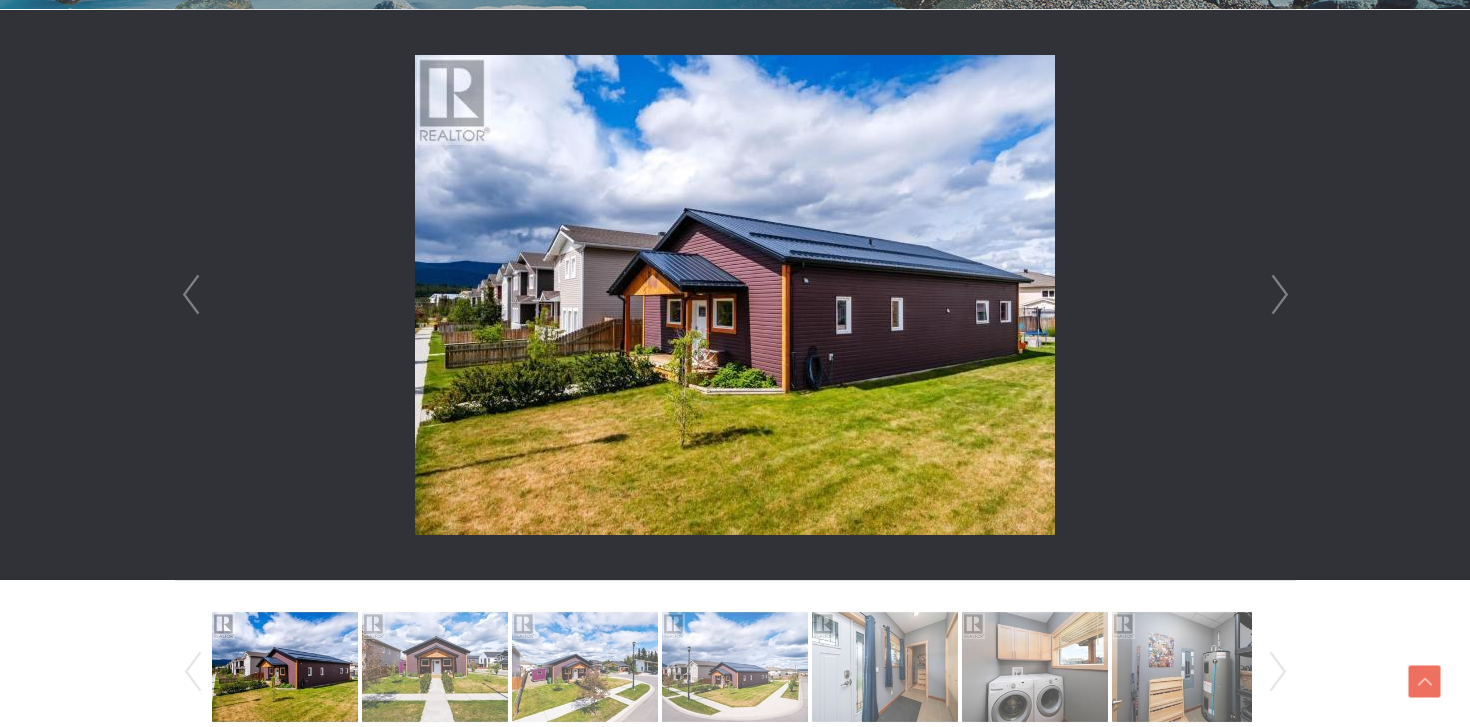 click on "Next" at bounding box center (1280, 295) 